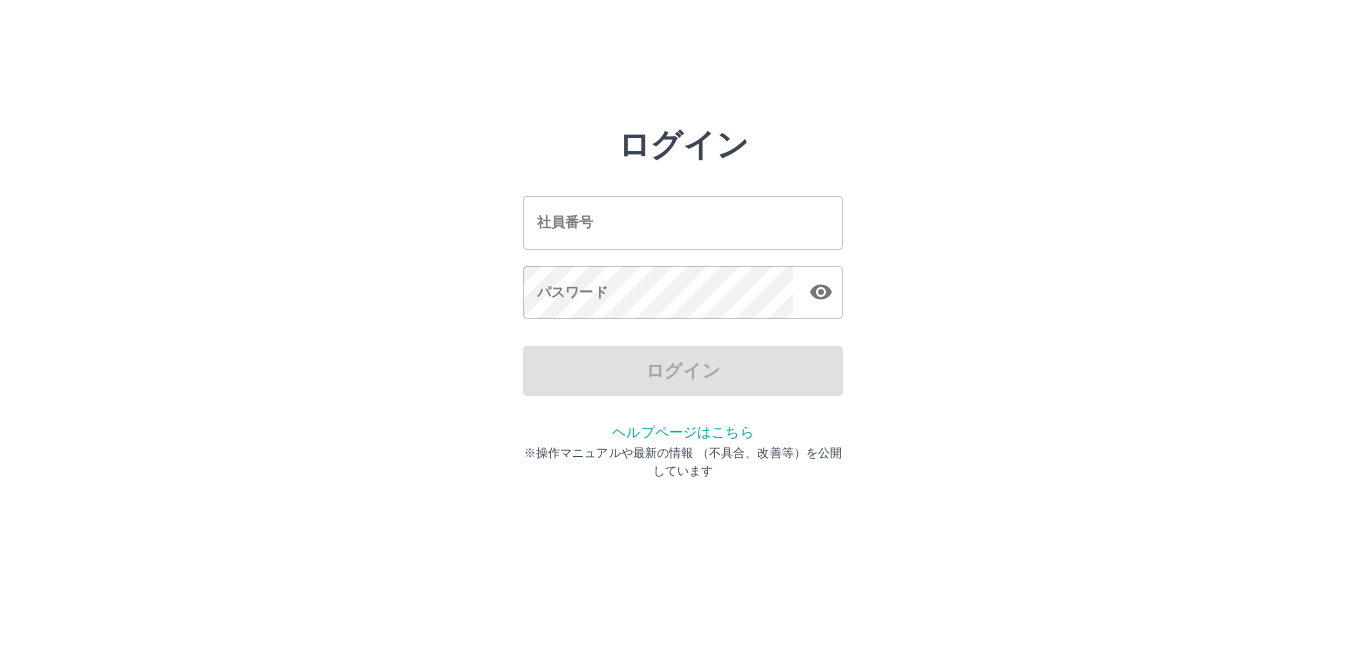 scroll, scrollTop: 0, scrollLeft: 0, axis: both 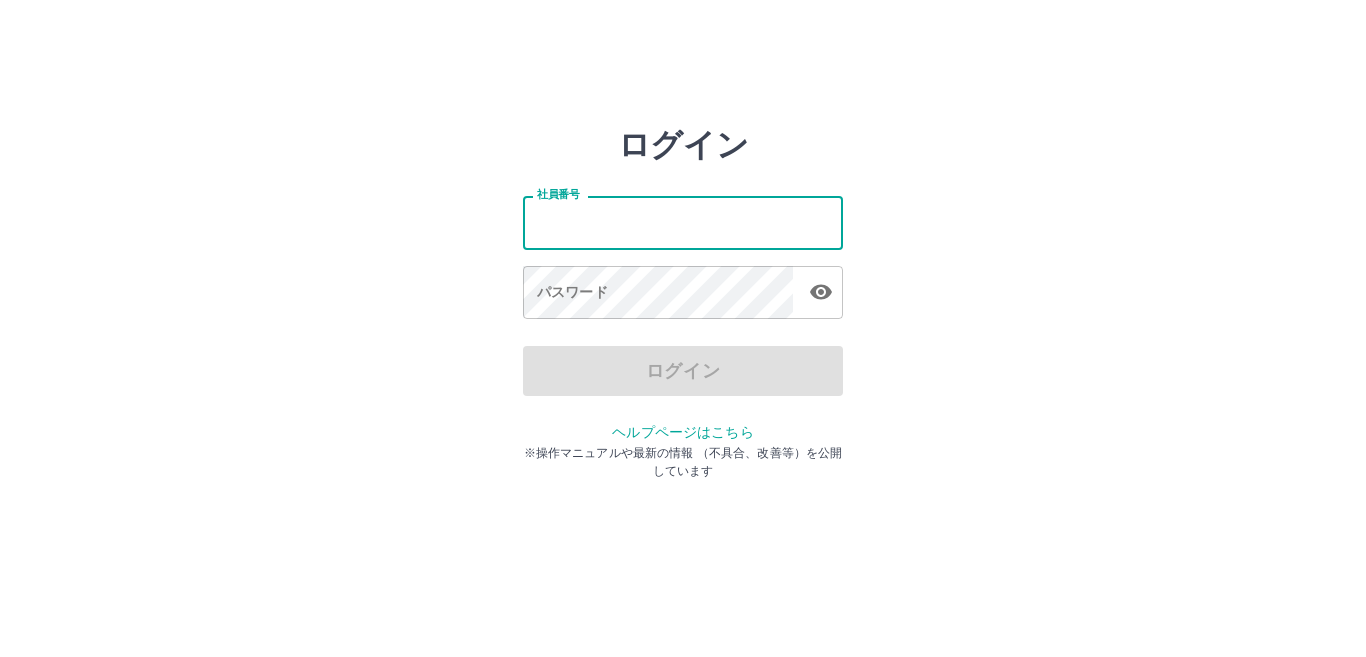 type on "*******" 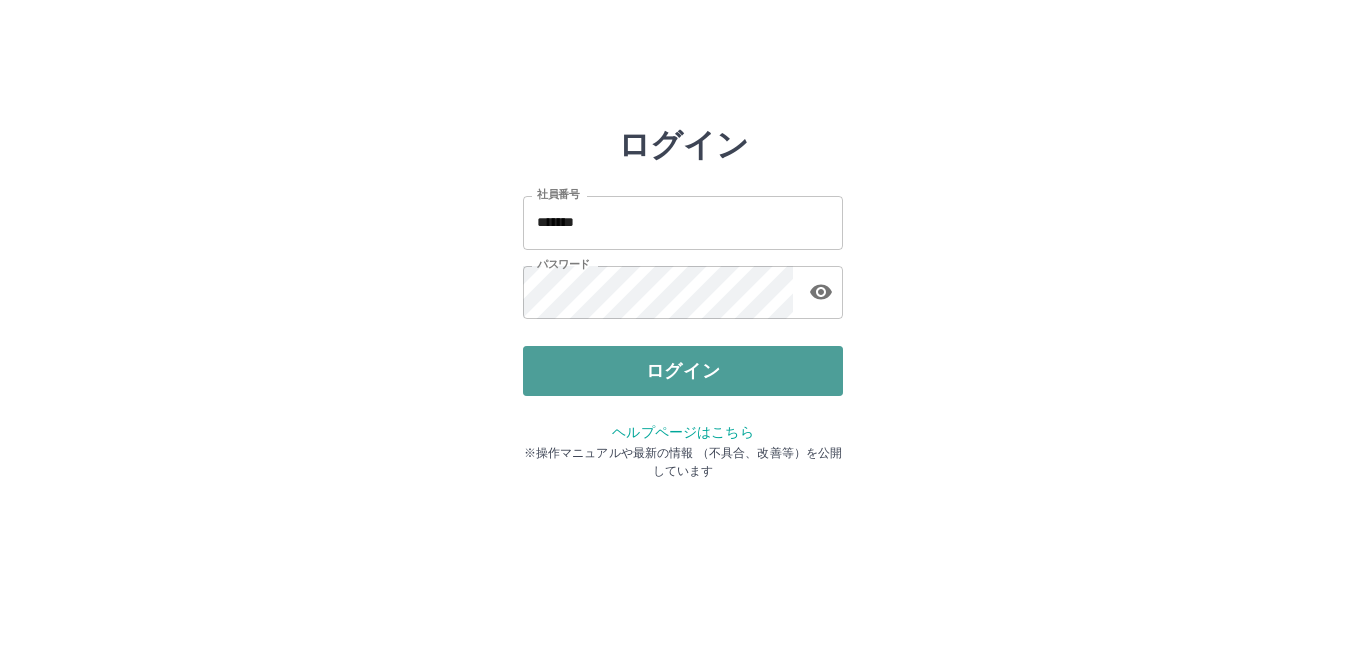 click on "ログイン" at bounding box center (683, 371) 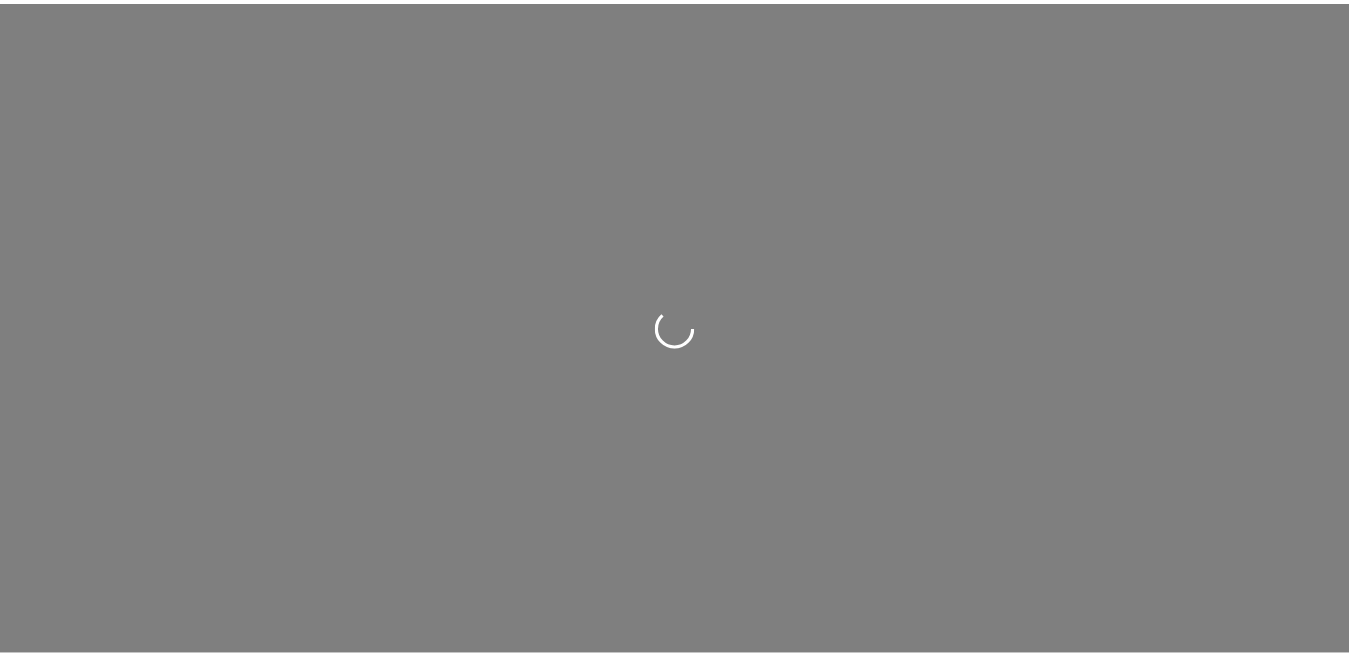 scroll, scrollTop: 0, scrollLeft: 0, axis: both 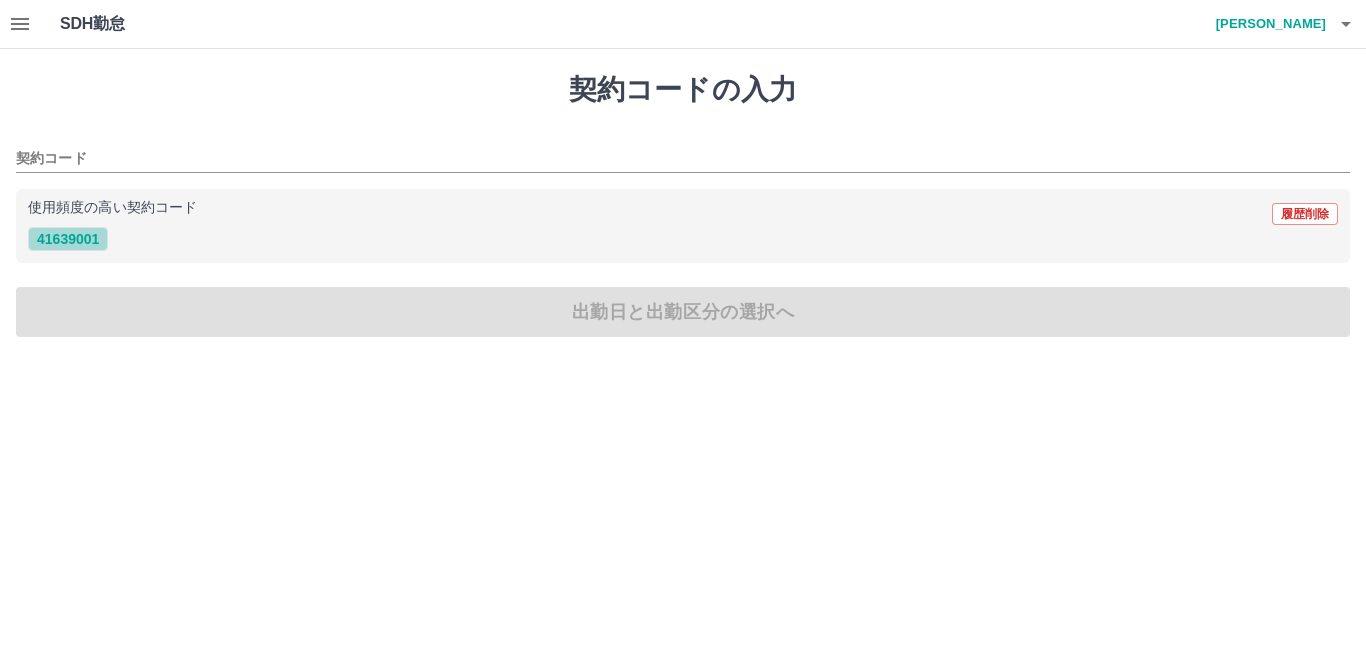 click on "41639001" at bounding box center [68, 239] 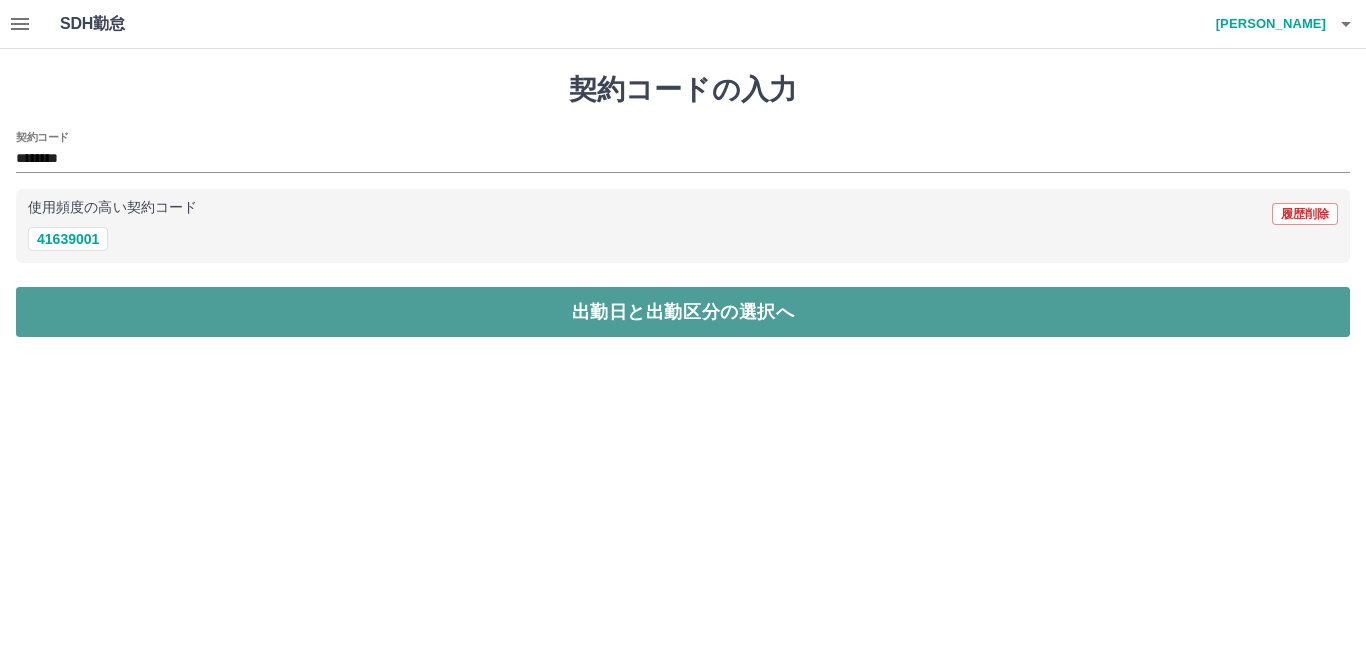 click on "出勤日と出勤区分の選択へ" at bounding box center (683, 312) 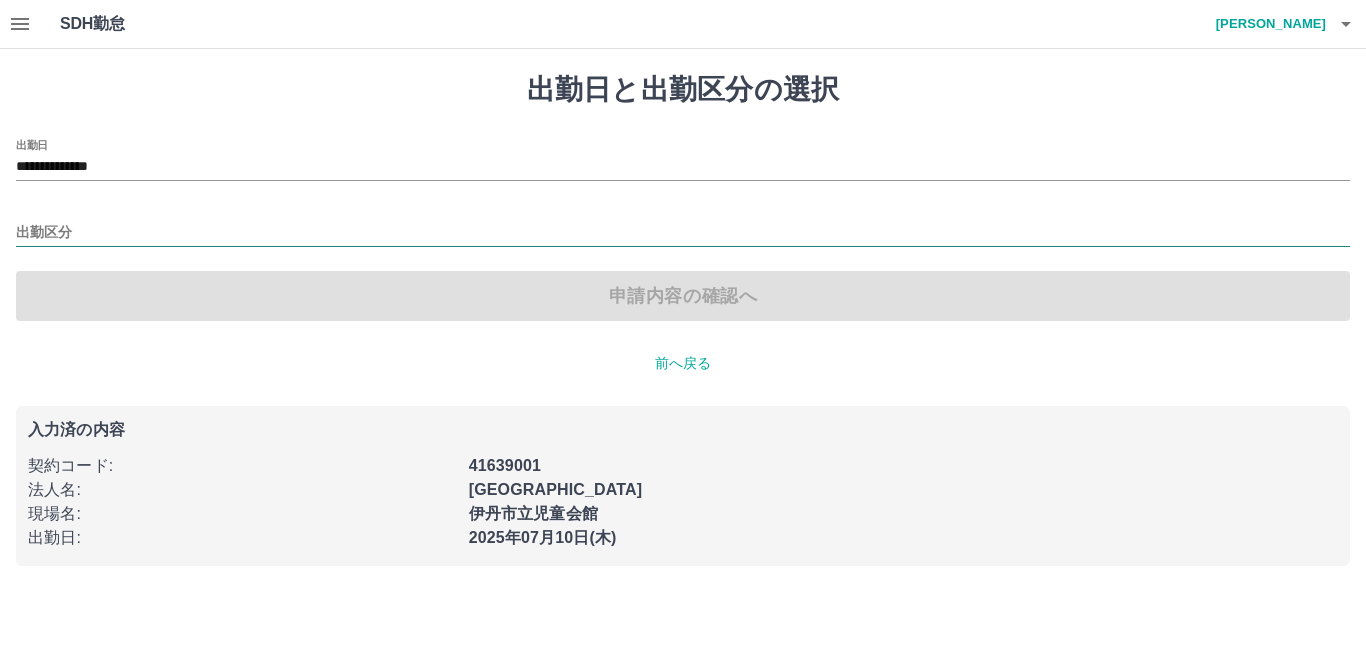 click on "出勤区分" at bounding box center (683, 233) 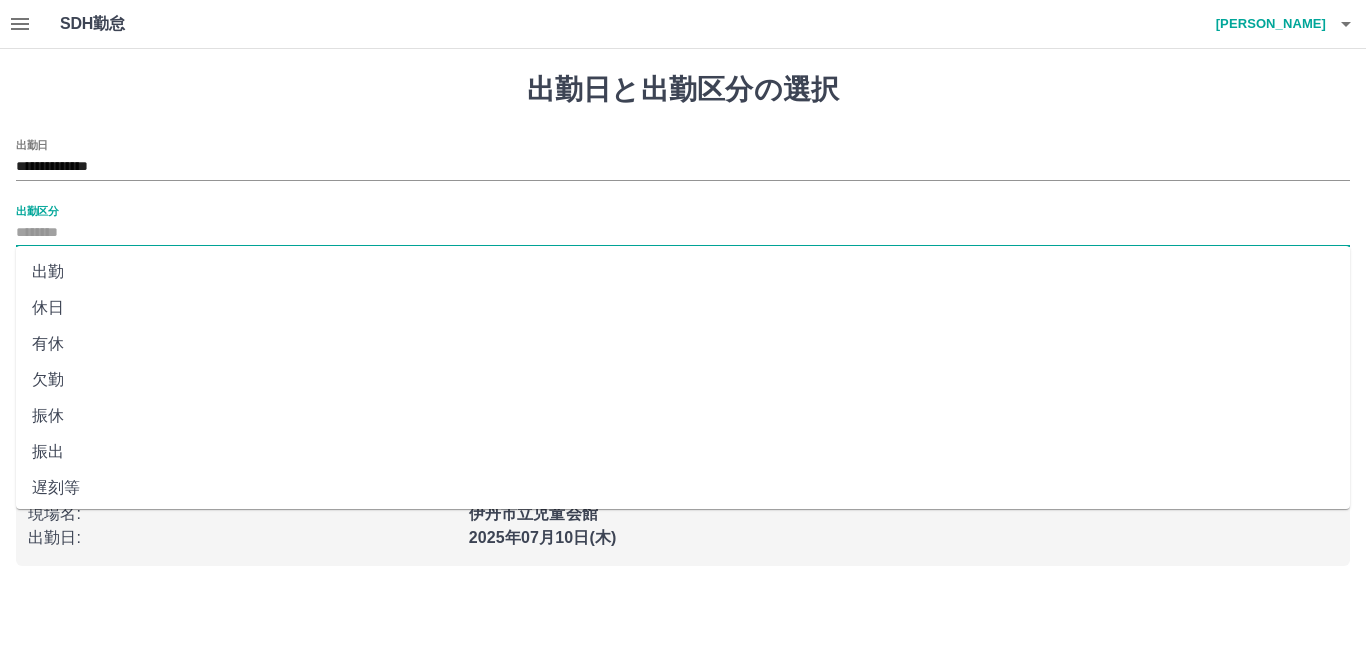 click on "出勤" at bounding box center [683, 272] 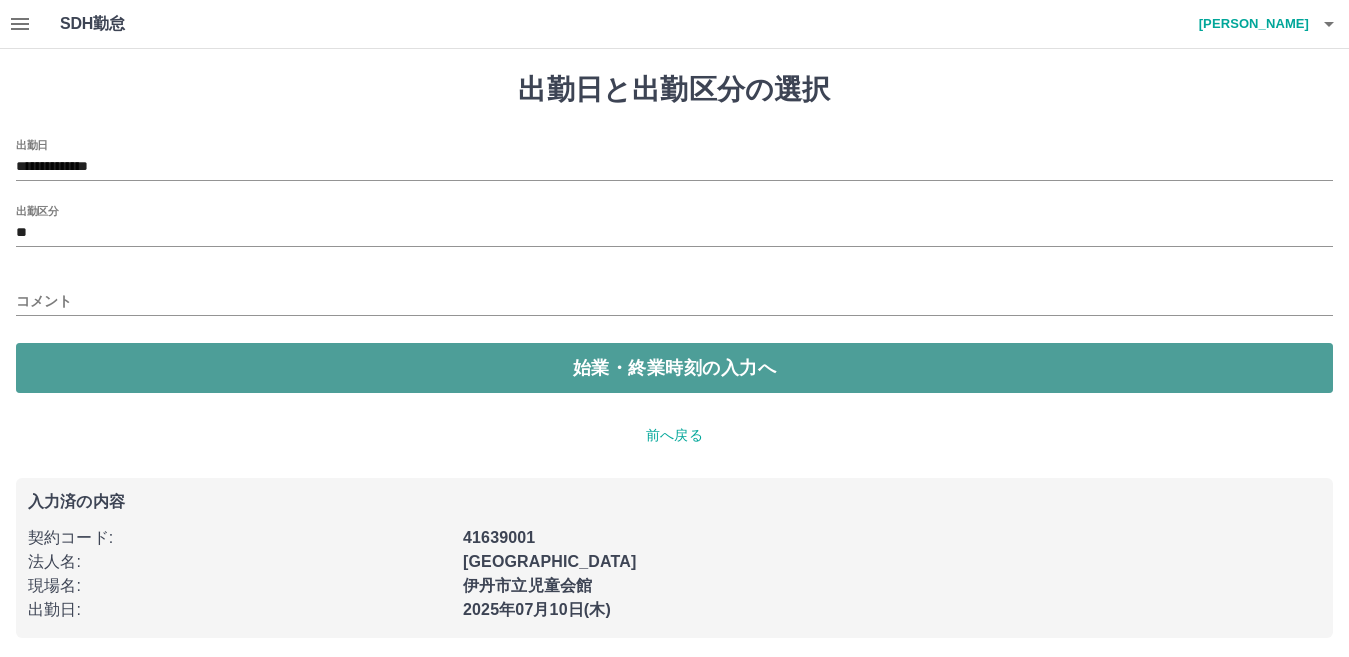 click on "始業・終業時刻の入力へ" at bounding box center [674, 368] 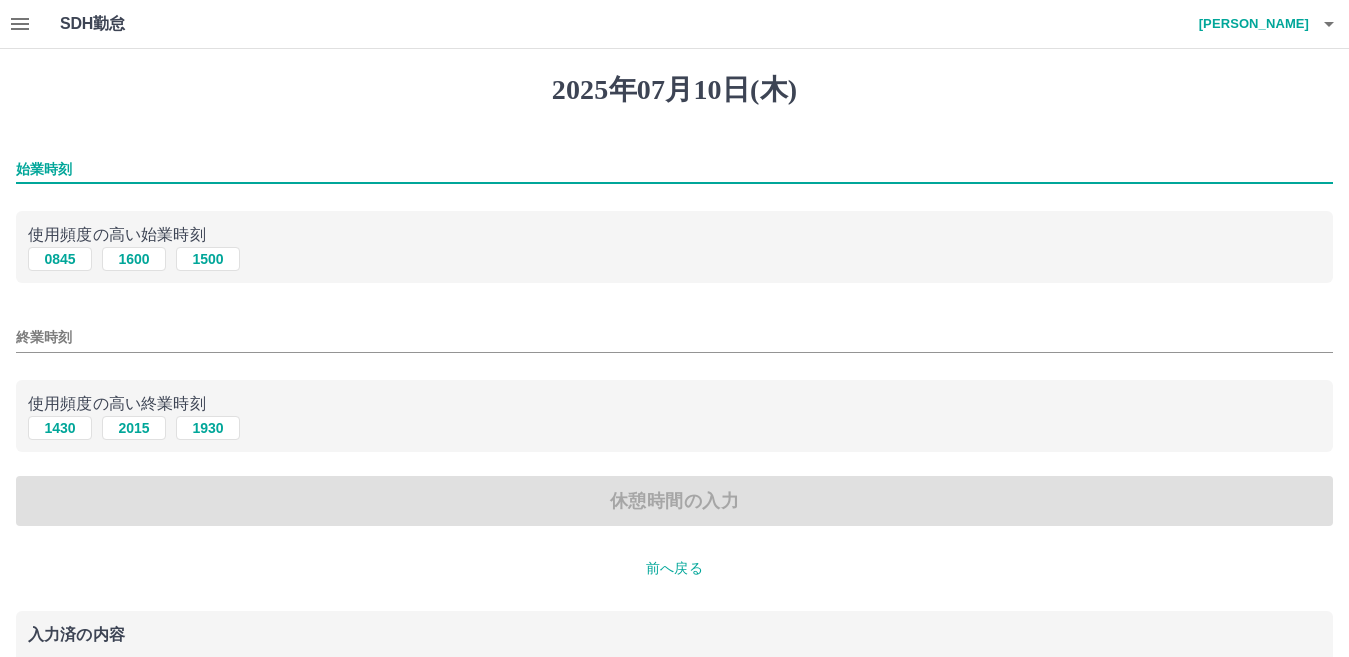 click on "始業時刻" at bounding box center [674, 169] 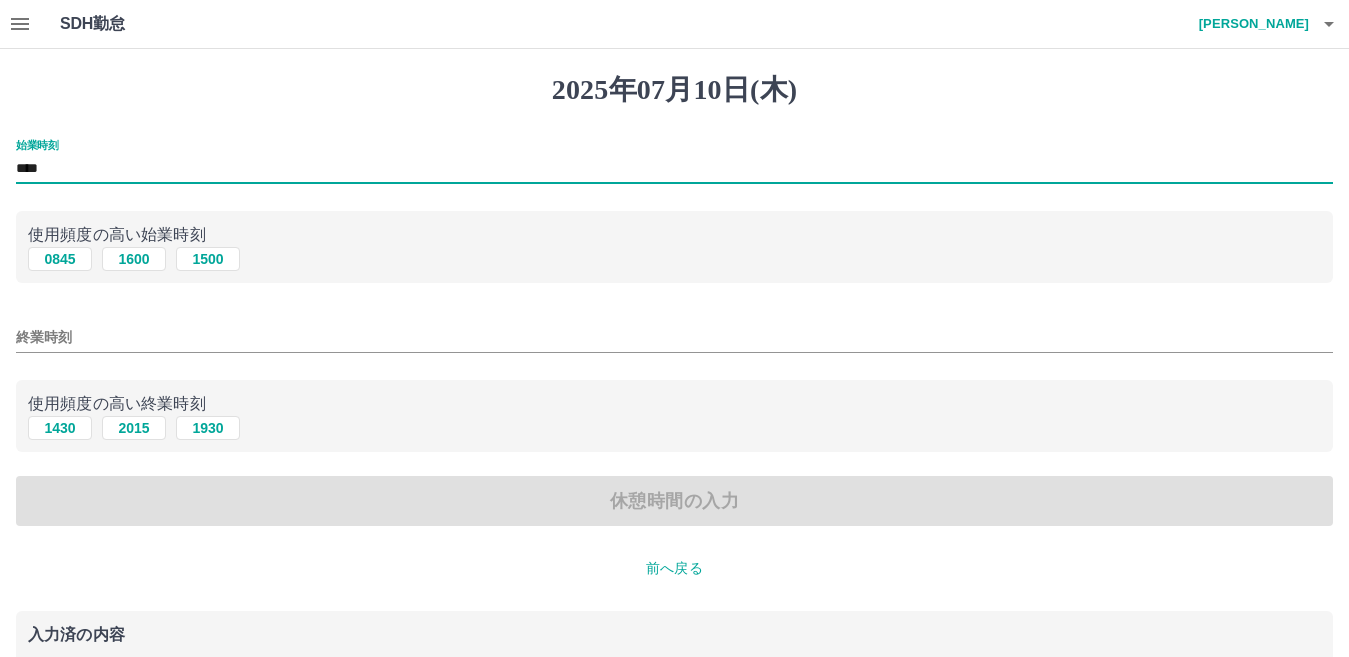 click on "****" at bounding box center [674, 169] 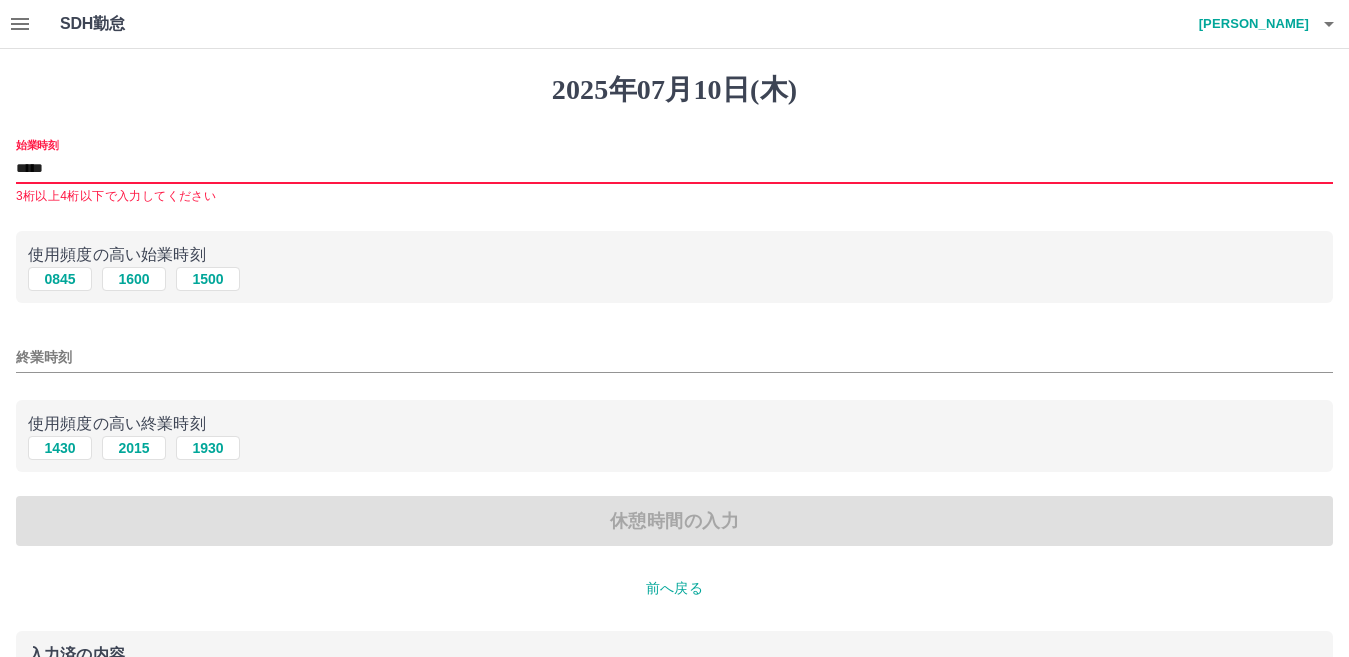 click on "*****" at bounding box center (674, 169) 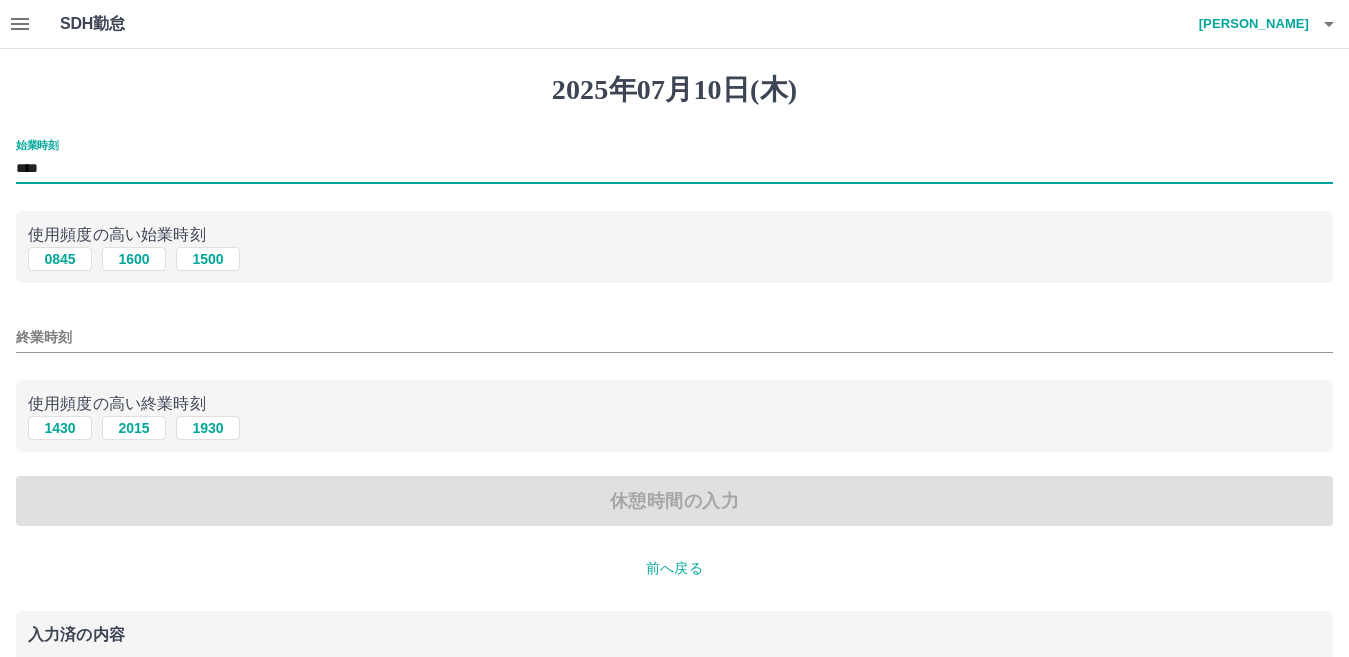 type on "****" 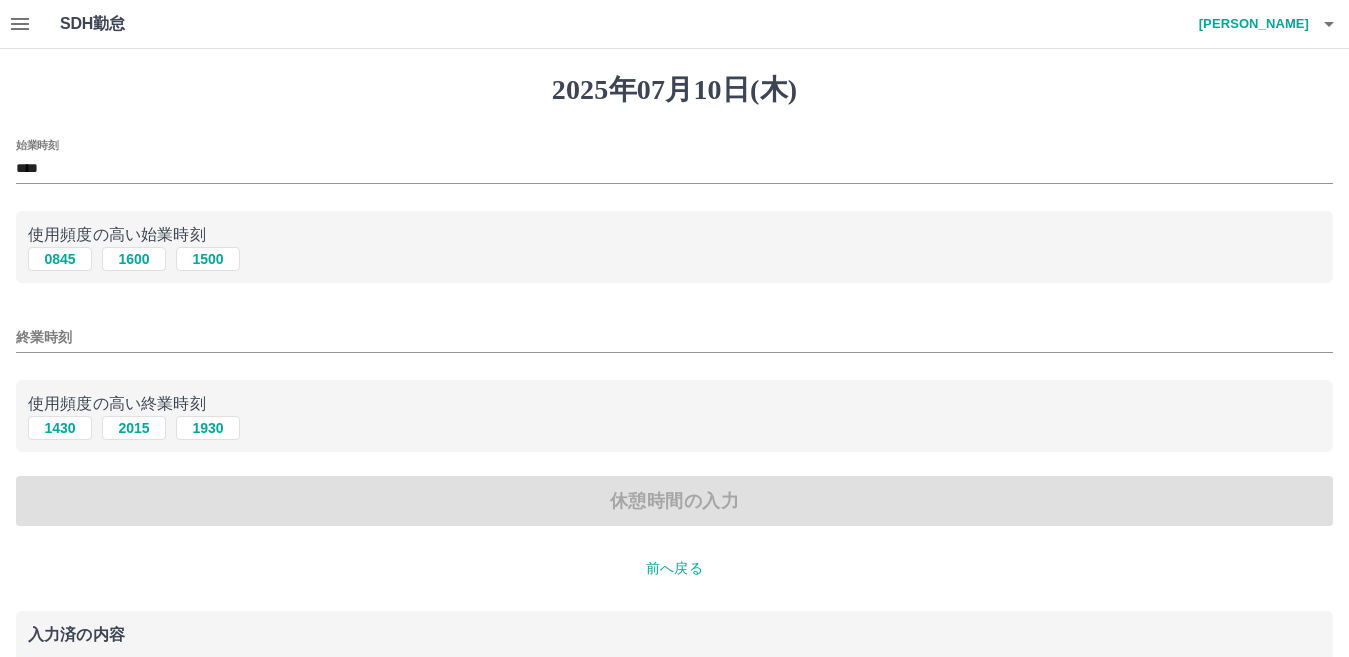 click on "始業時刻 ****" at bounding box center [674, 163] 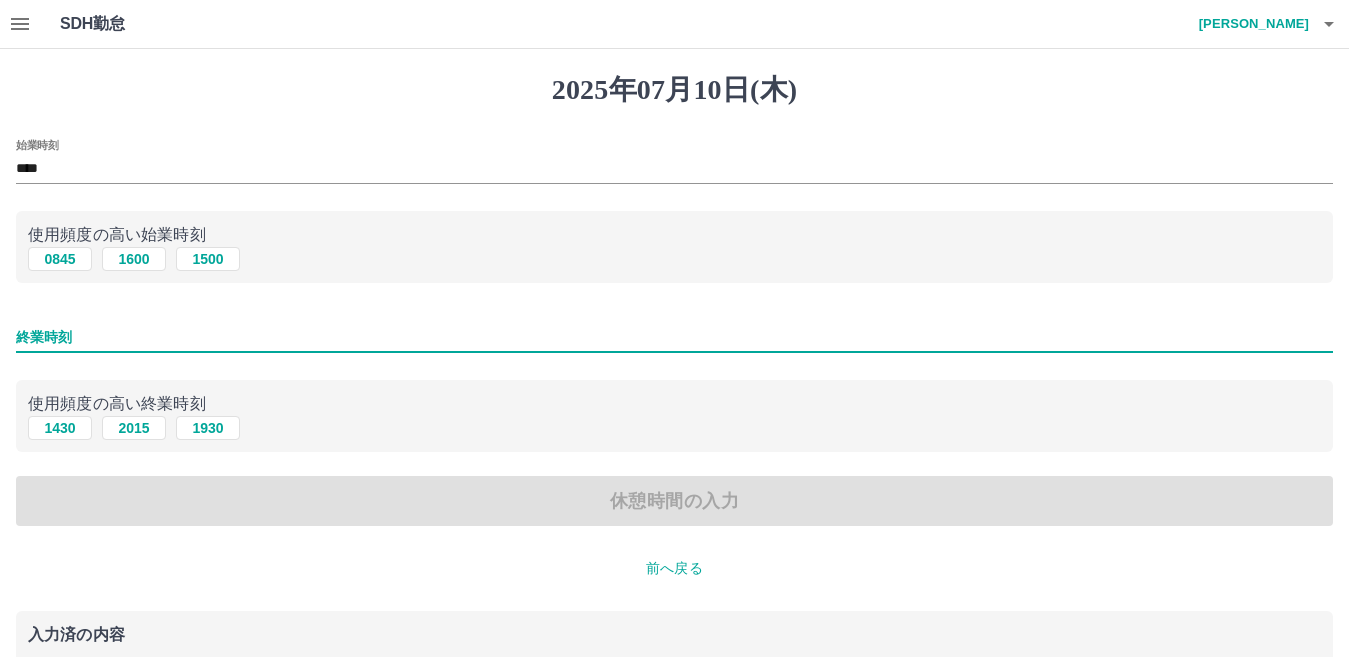 type on "****" 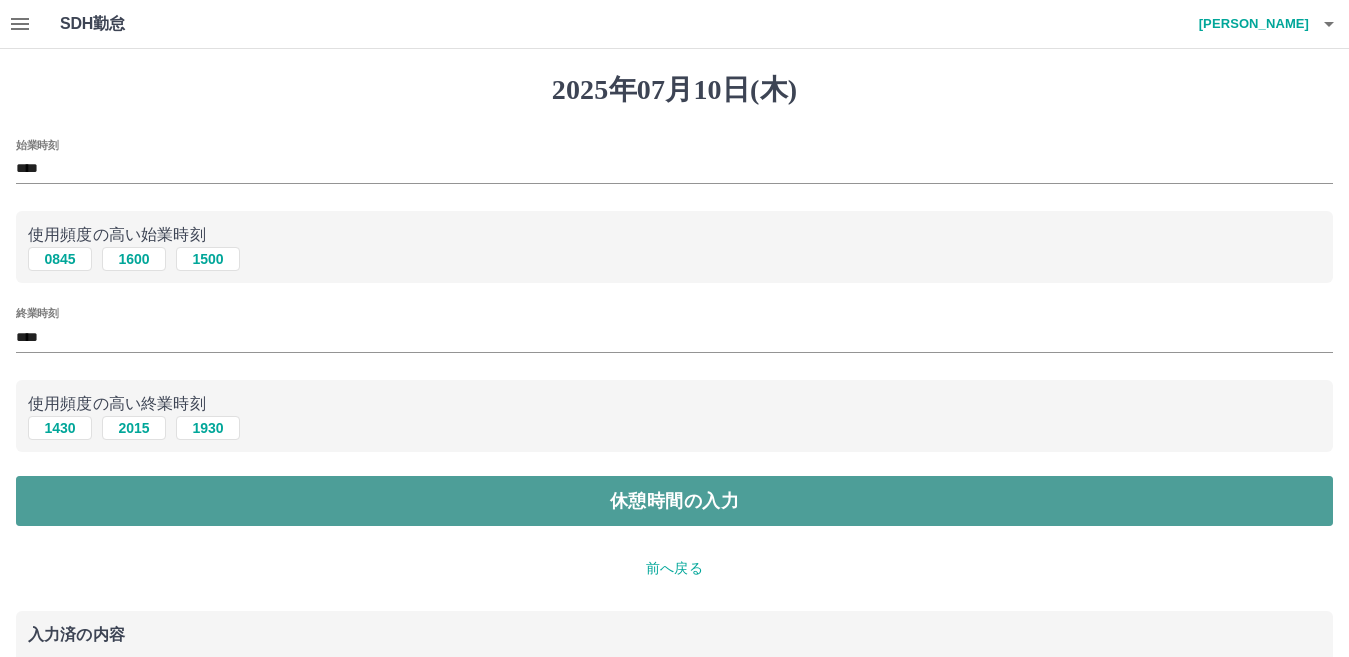 click on "休憩時間の入力" at bounding box center [674, 501] 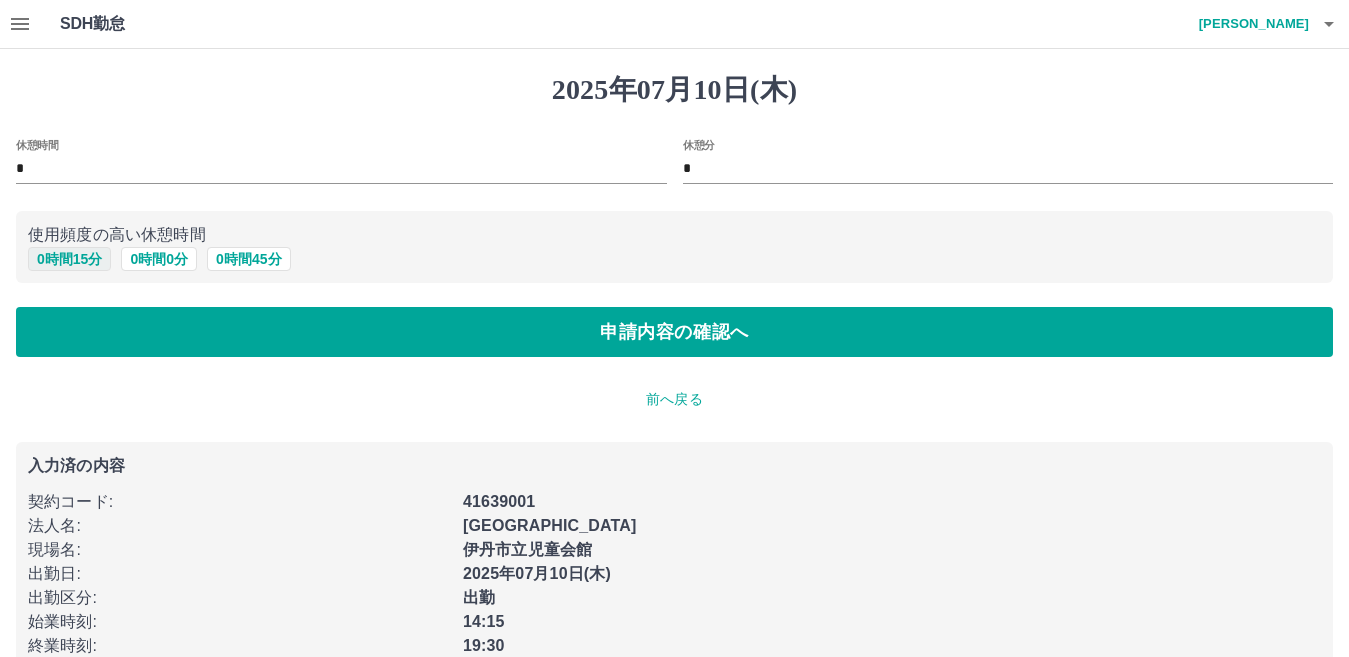 click on "0 時間 15 分" at bounding box center [69, 259] 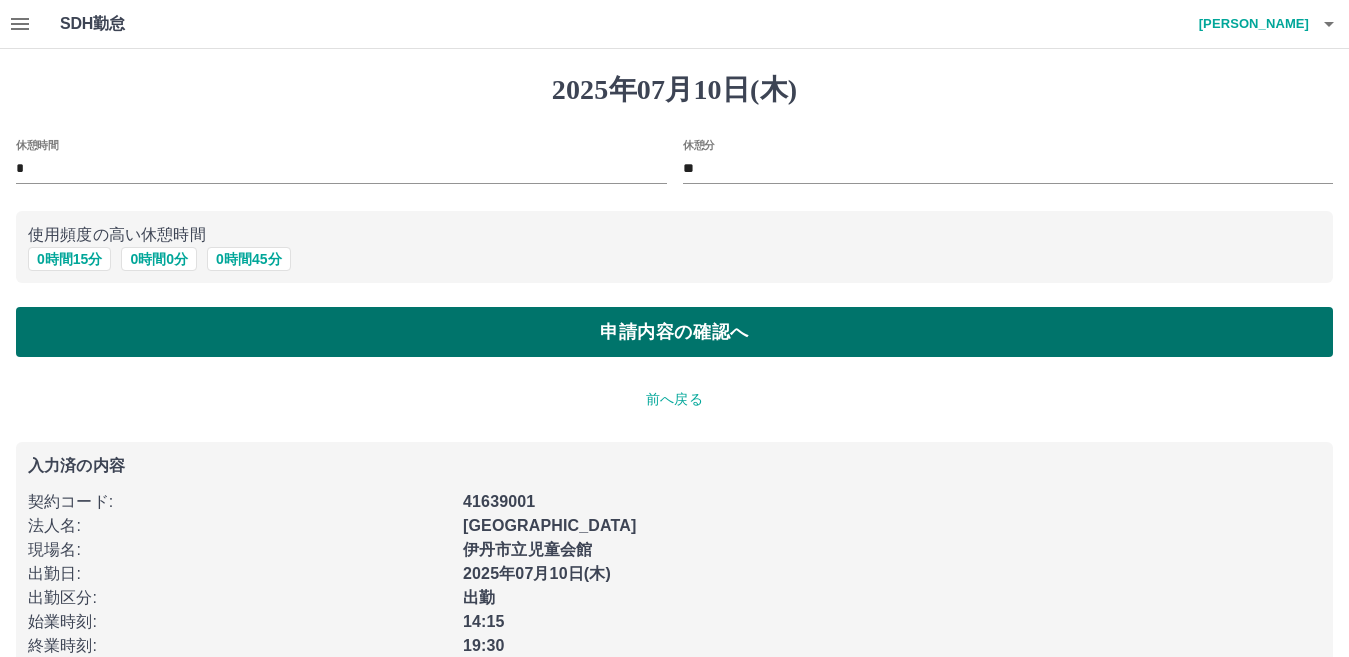 click on "申請内容の確認へ" at bounding box center [674, 332] 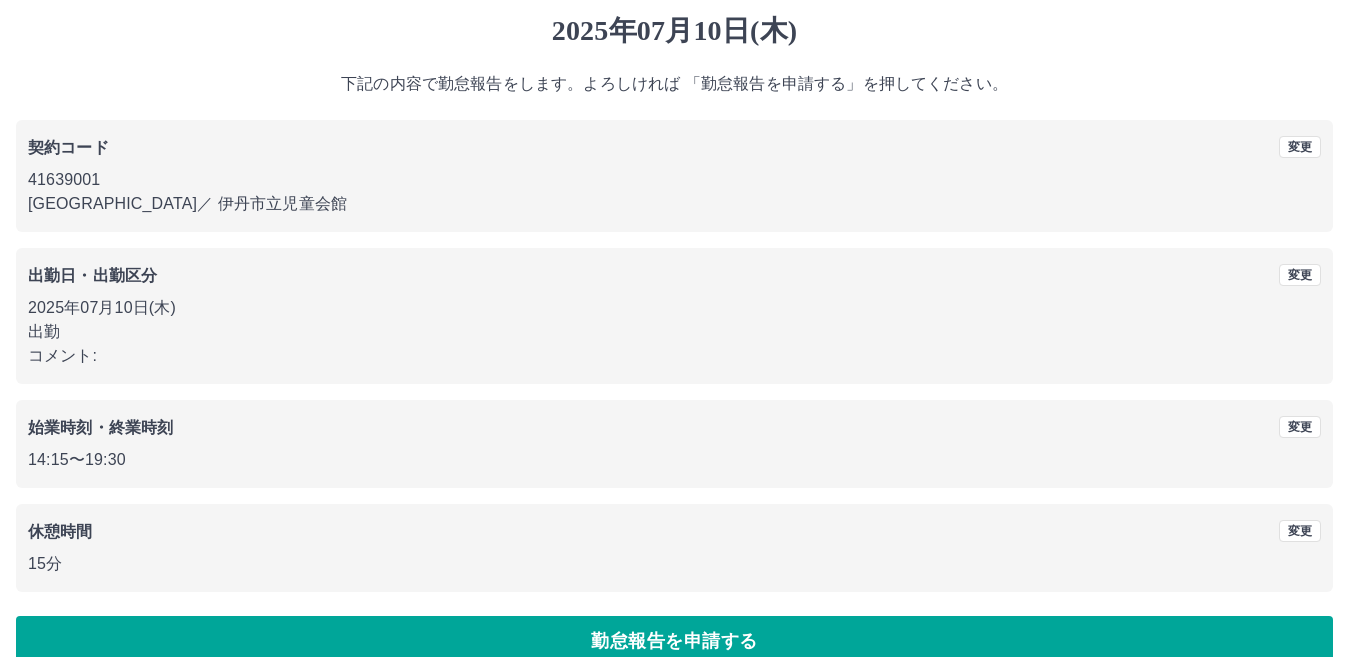 scroll, scrollTop: 91, scrollLeft: 0, axis: vertical 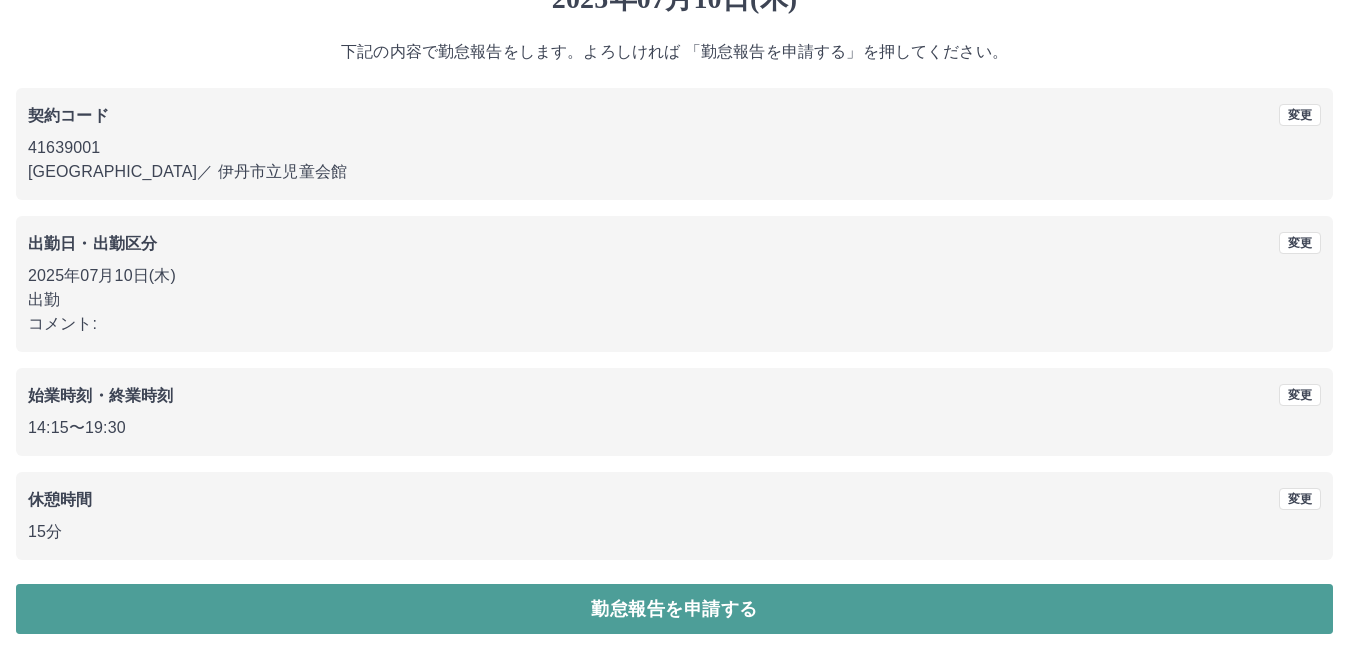 click on "勤怠報告を申請する" at bounding box center [674, 609] 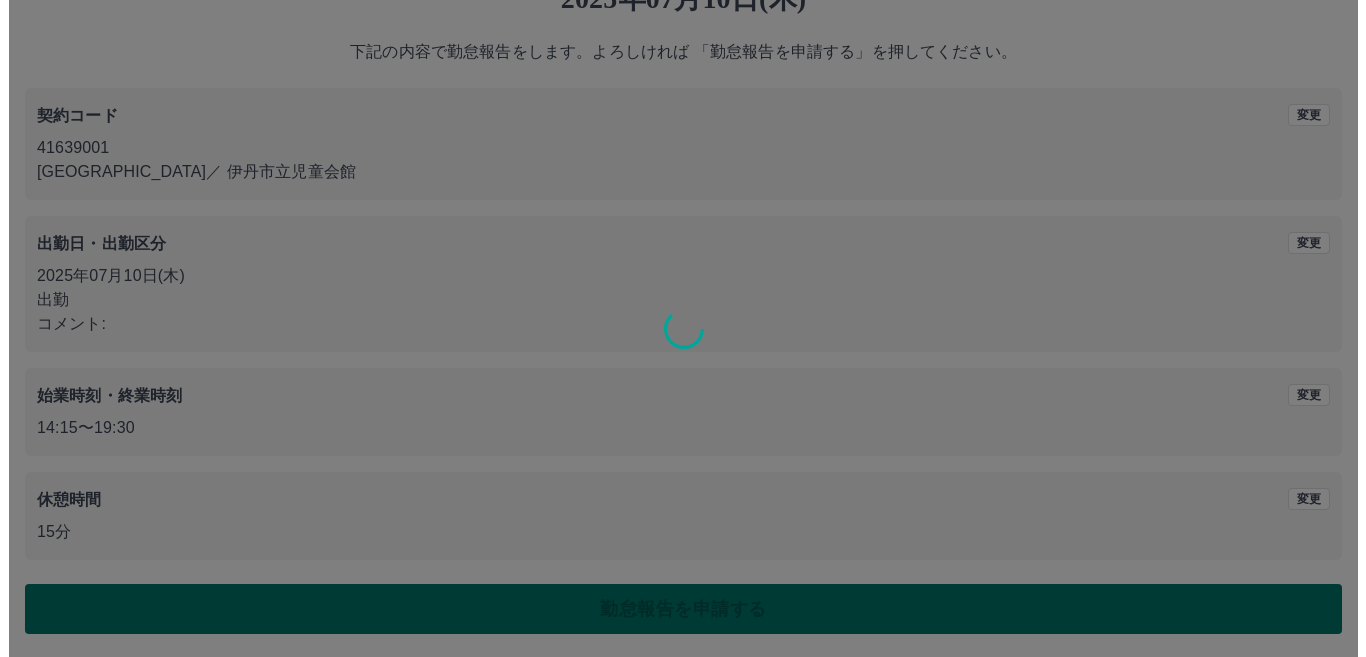 scroll, scrollTop: 0, scrollLeft: 0, axis: both 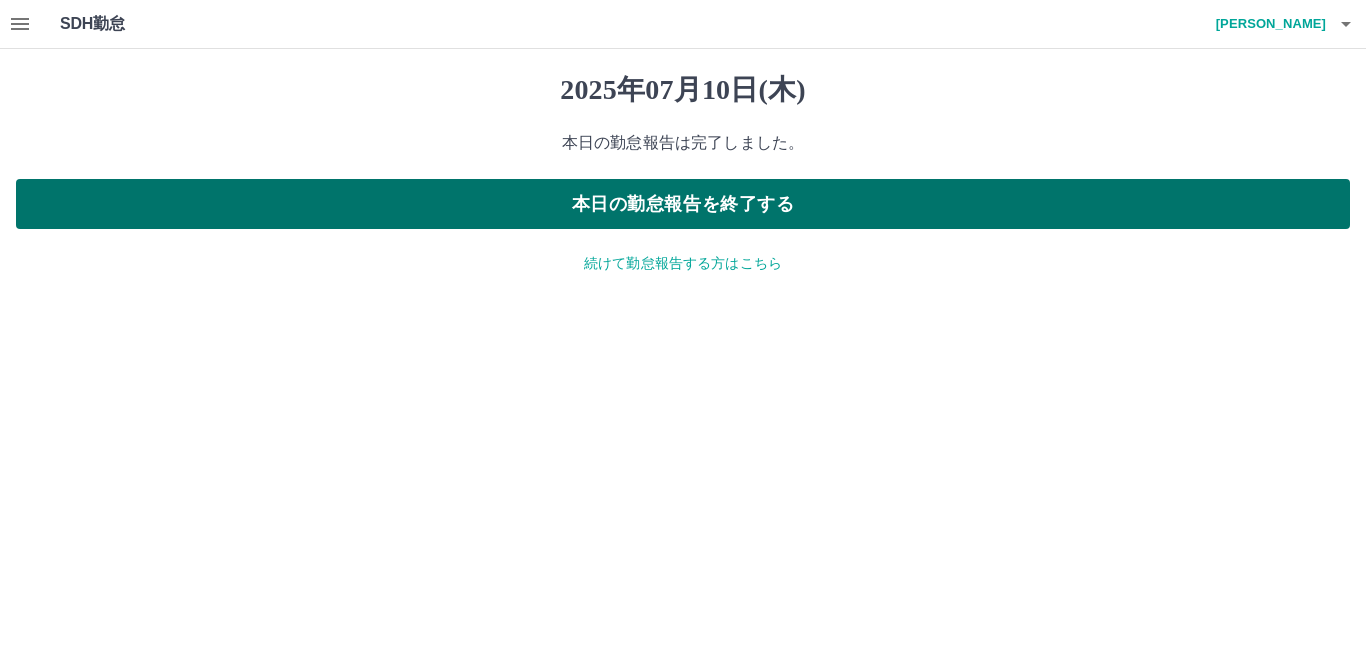 click on "本日の勤怠報告を終了する" at bounding box center [683, 204] 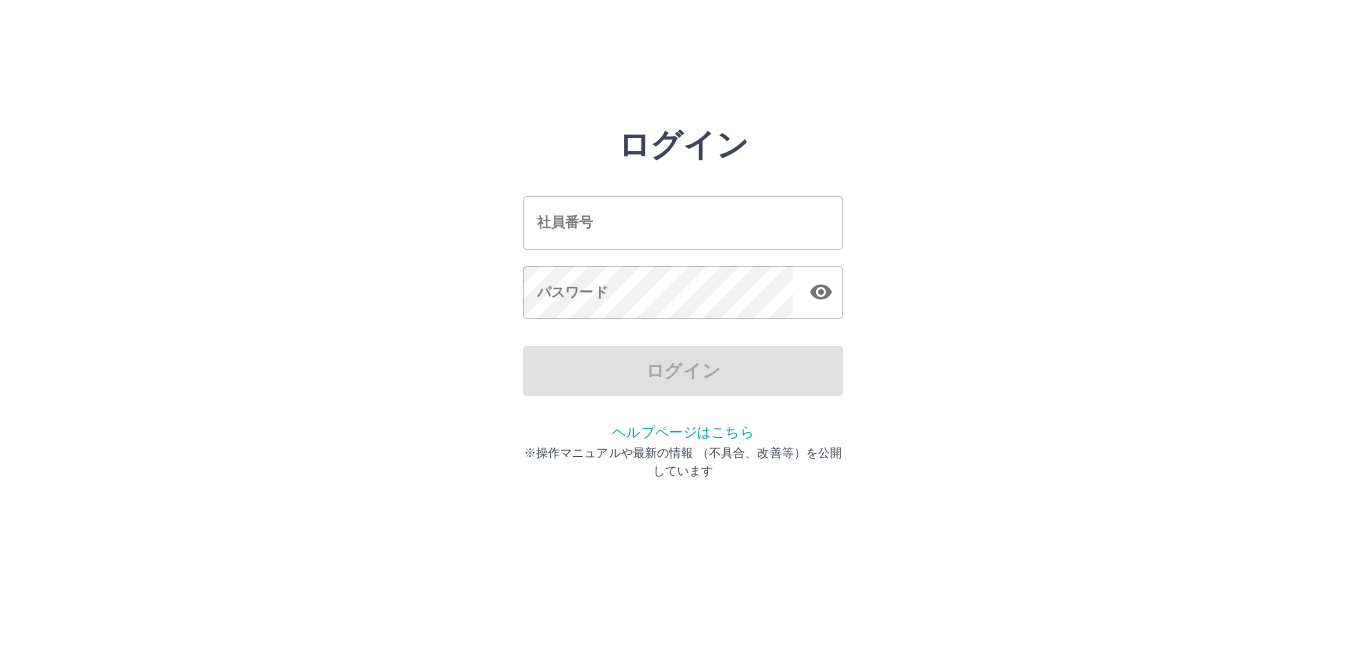 scroll, scrollTop: 0, scrollLeft: 0, axis: both 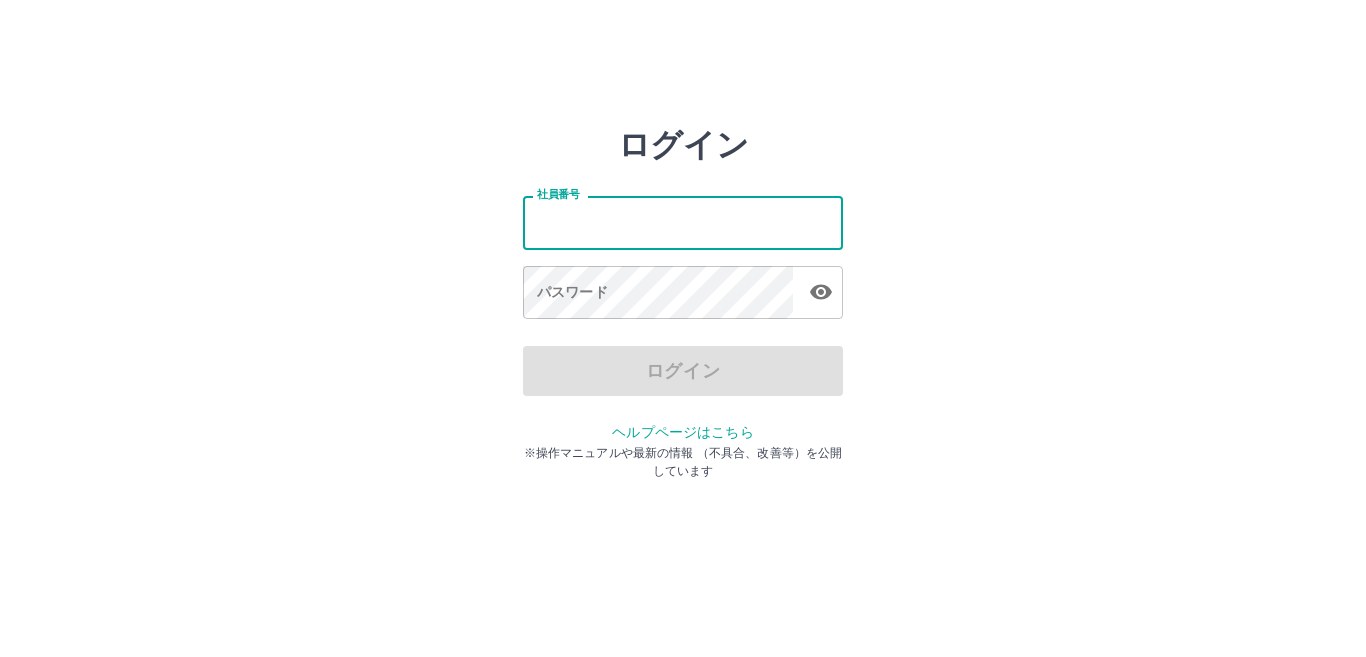 click on "社員番号" at bounding box center [683, 222] 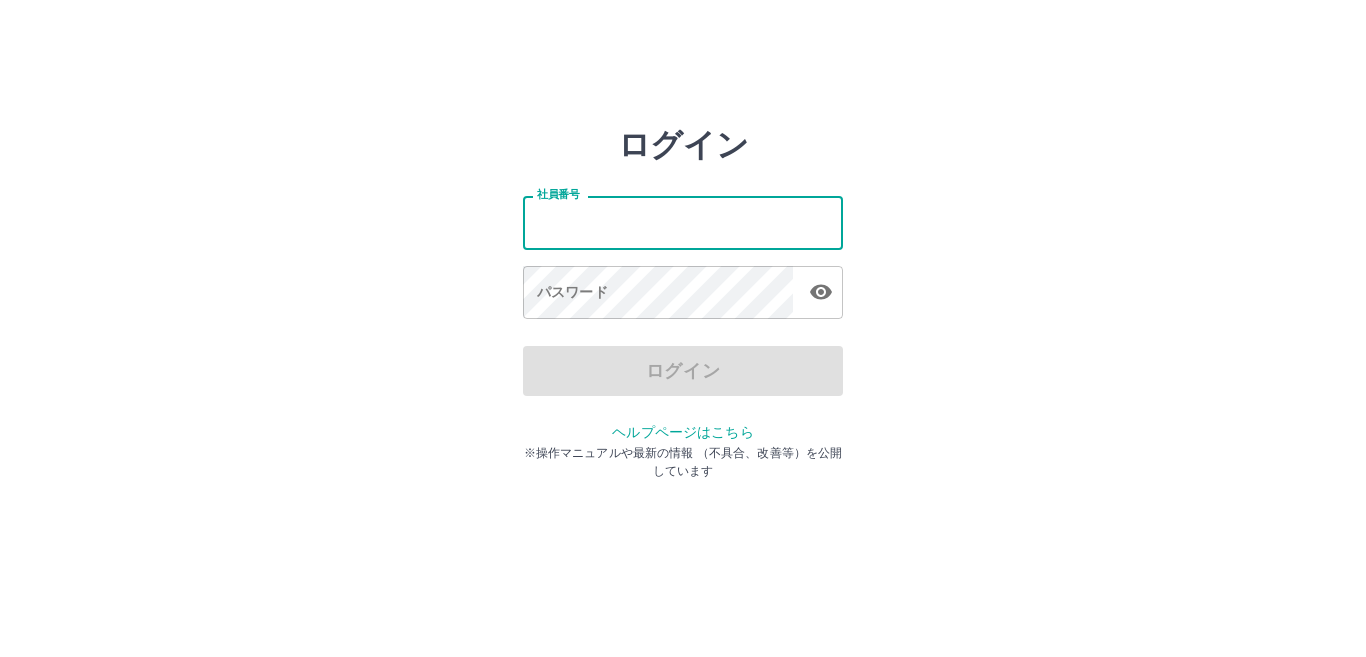 type on "*******" 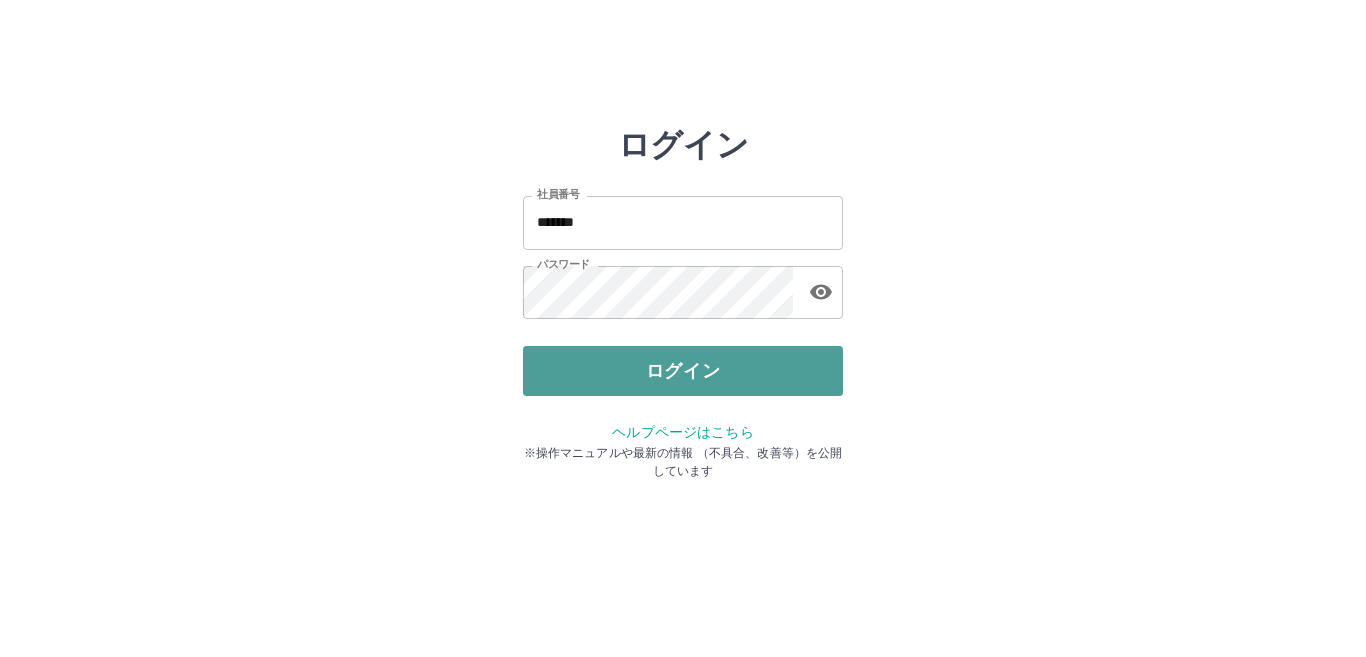 click on "ログイン" at bounding box center (683, 371) 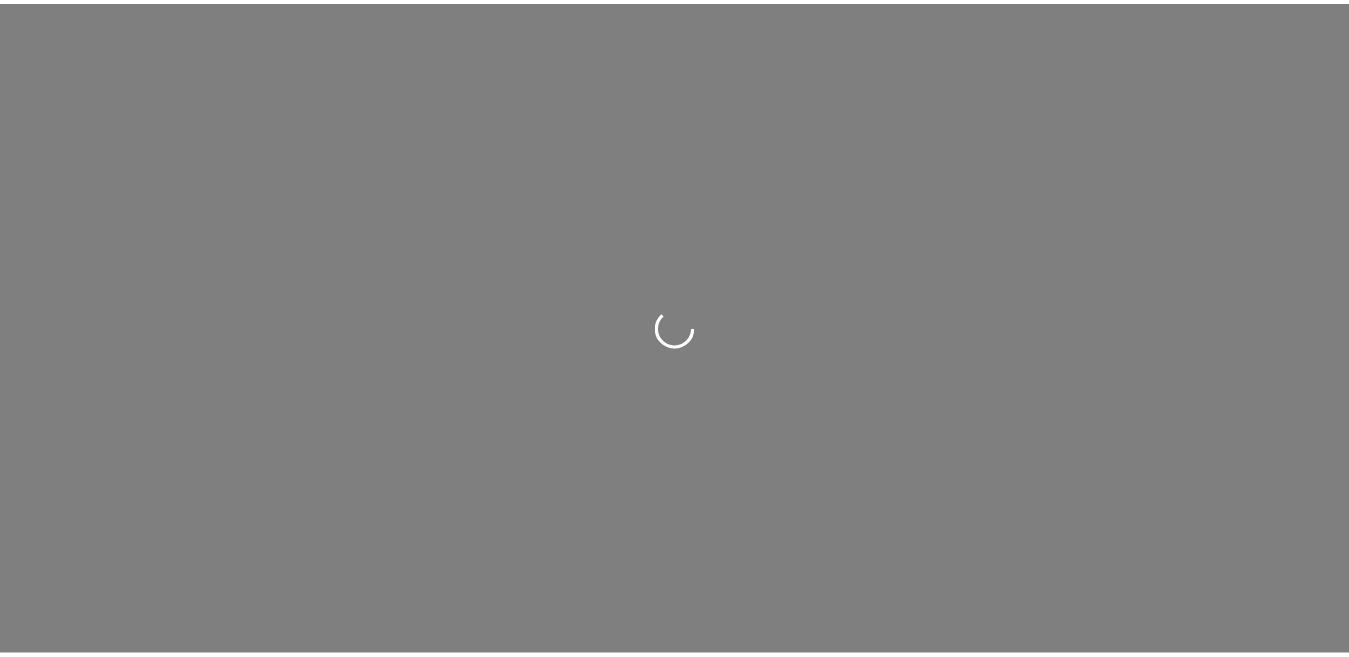 scroll, scrollTop: 0, scrollLeft: 0, axis: both 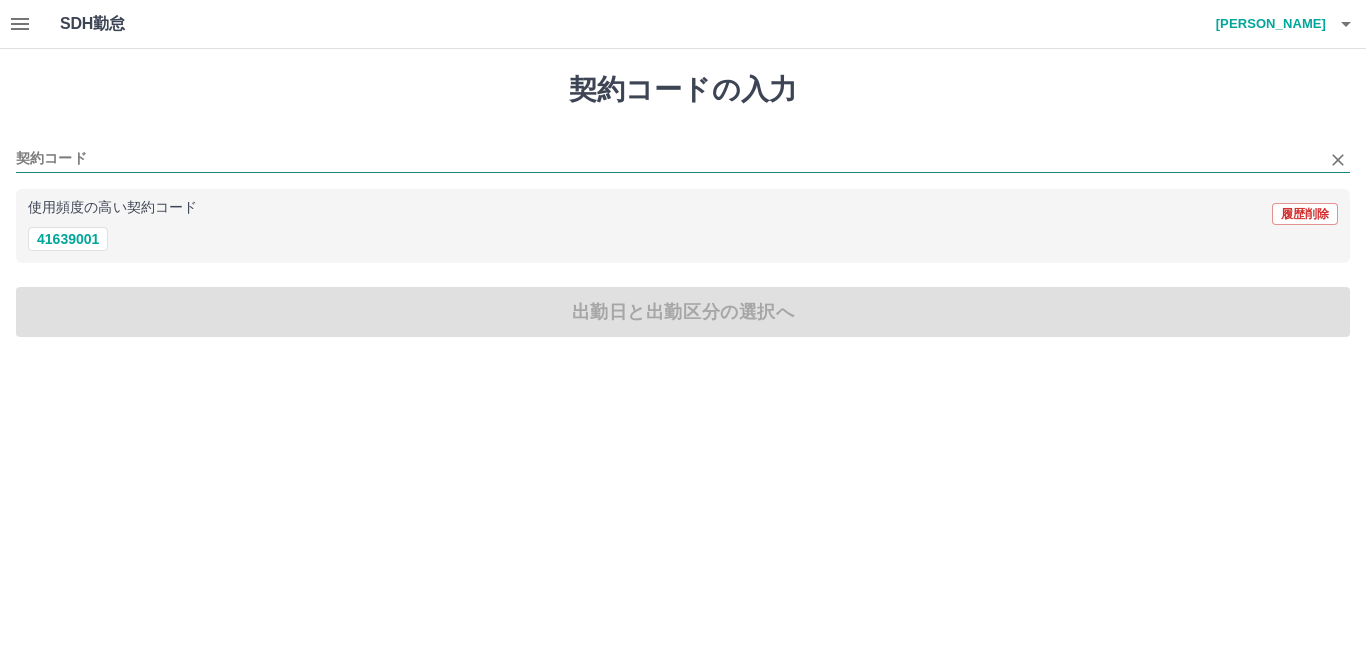 click on "契約コード" at bounding box center (668, 159) 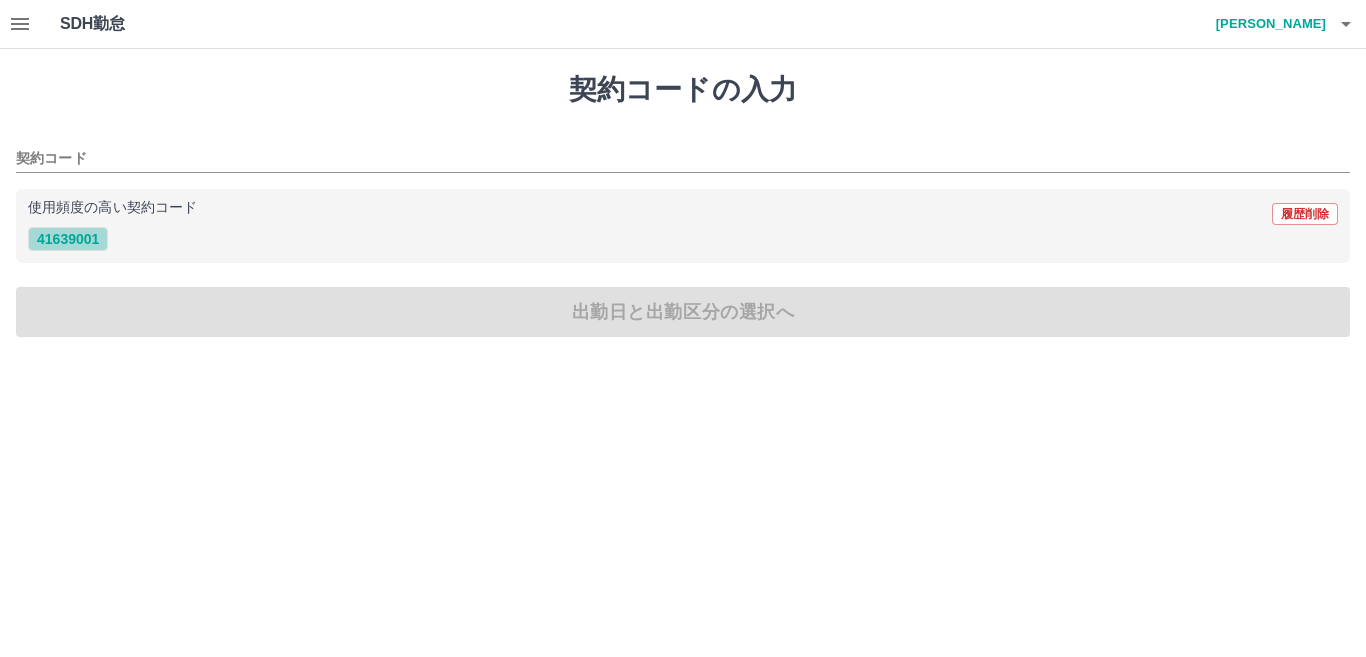 click on "41639001" at bounding box center (68, 239) 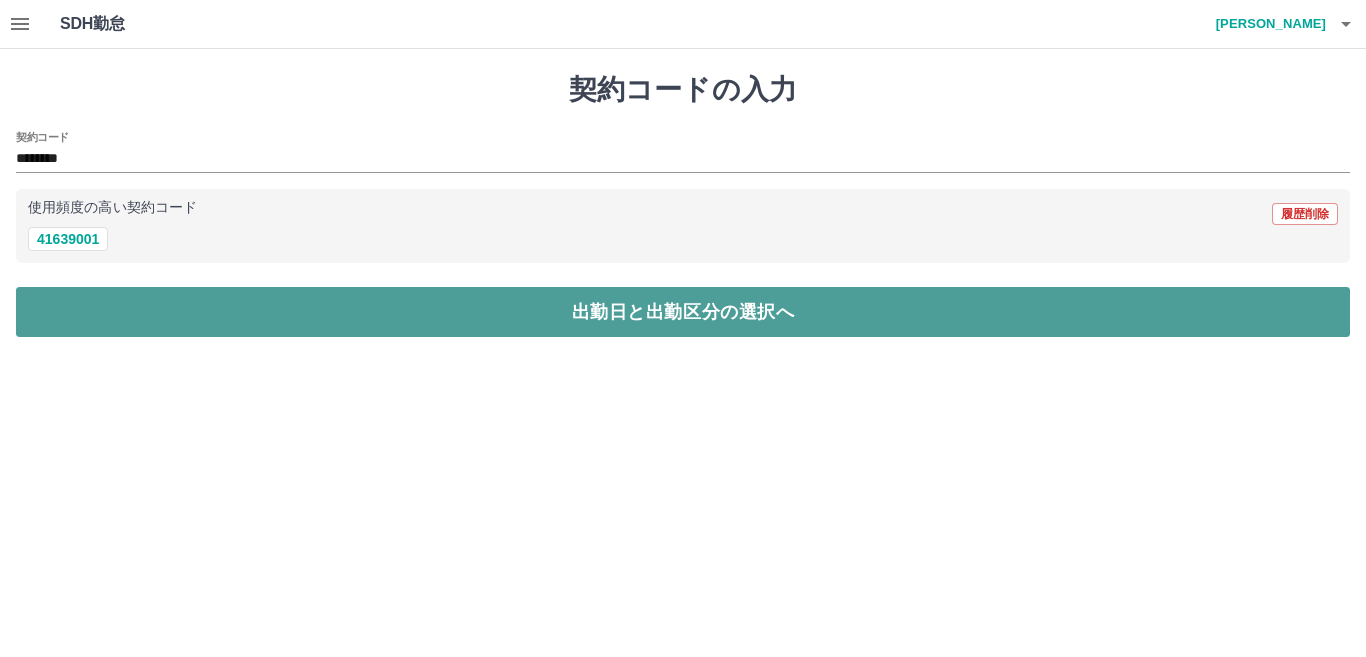 click on "出勤日と出勤区分の選択へ" at bounding box center (683, 312) 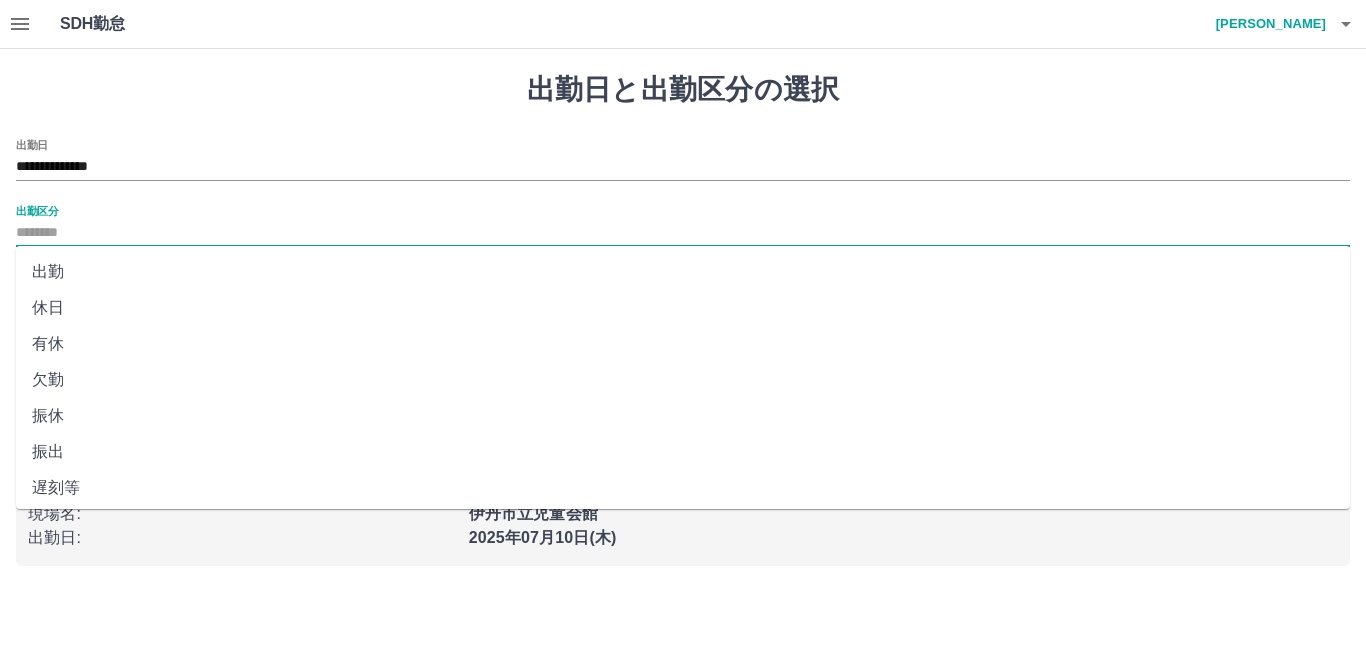 click on "出勤区分" at bounding box center (683, 233) 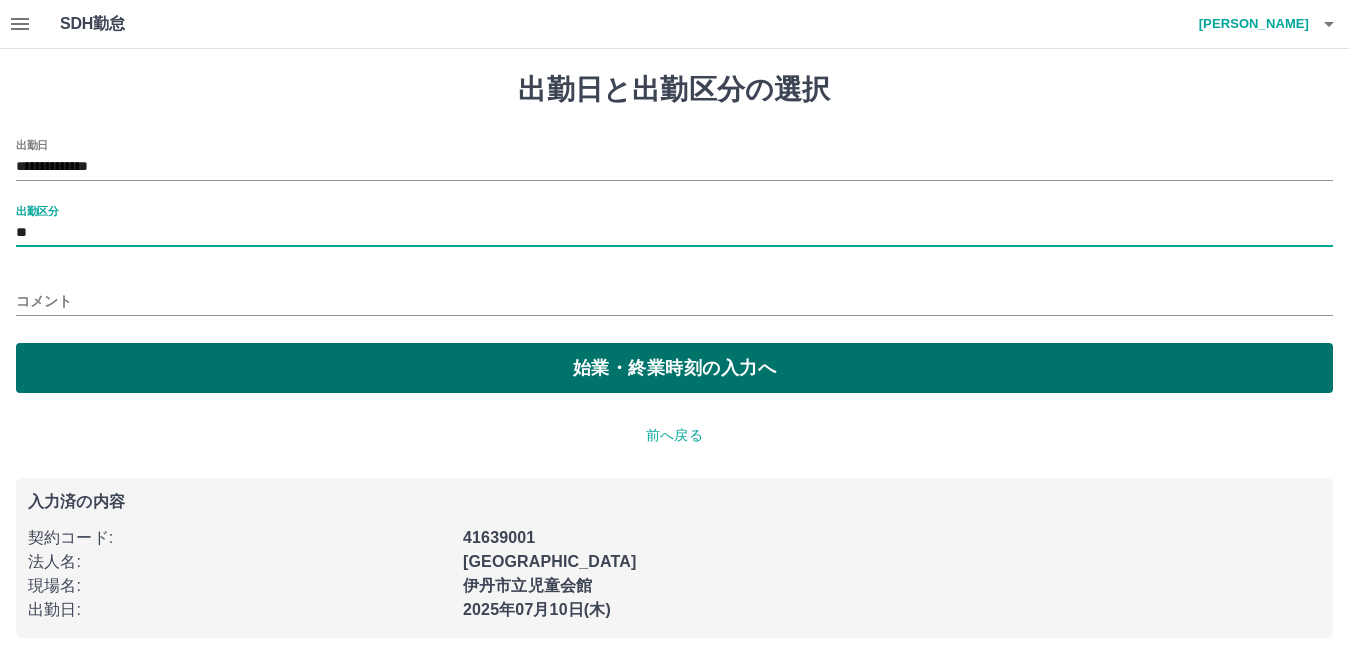 click on "始業・終業時刻の入力へ" at bounding box center (674, 368) 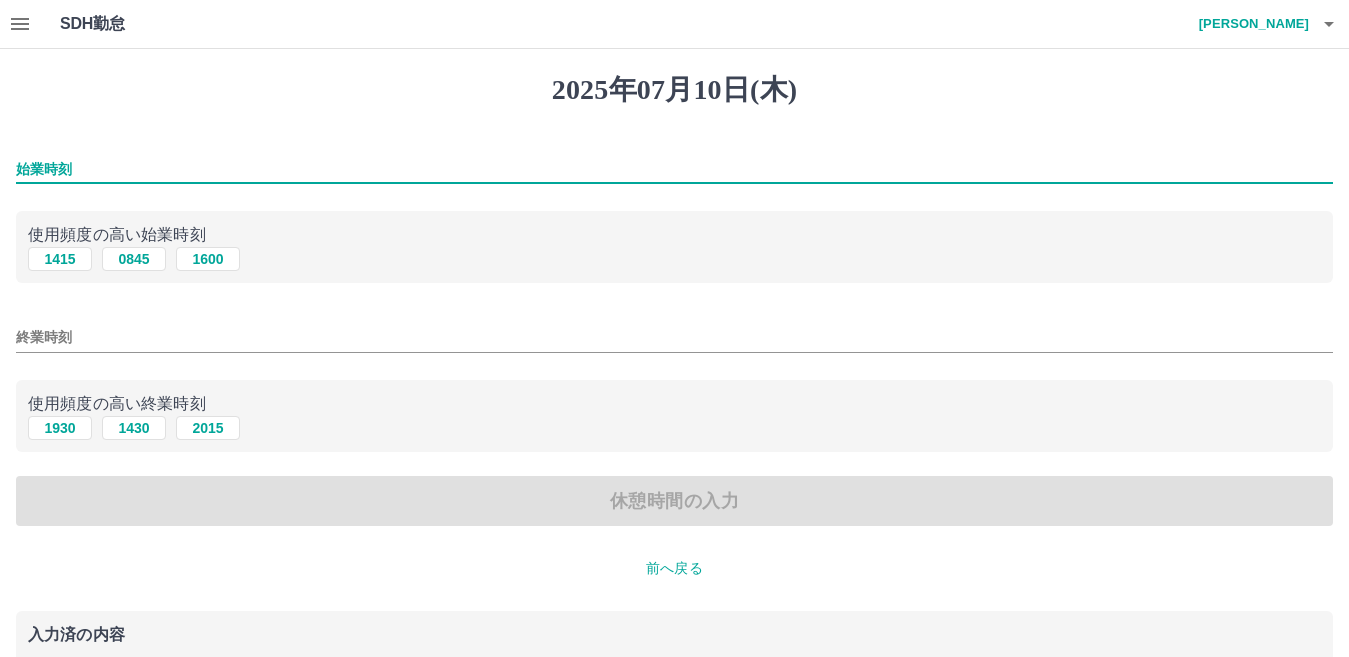 click on "始業時刻" at bounding box center [674, 169] 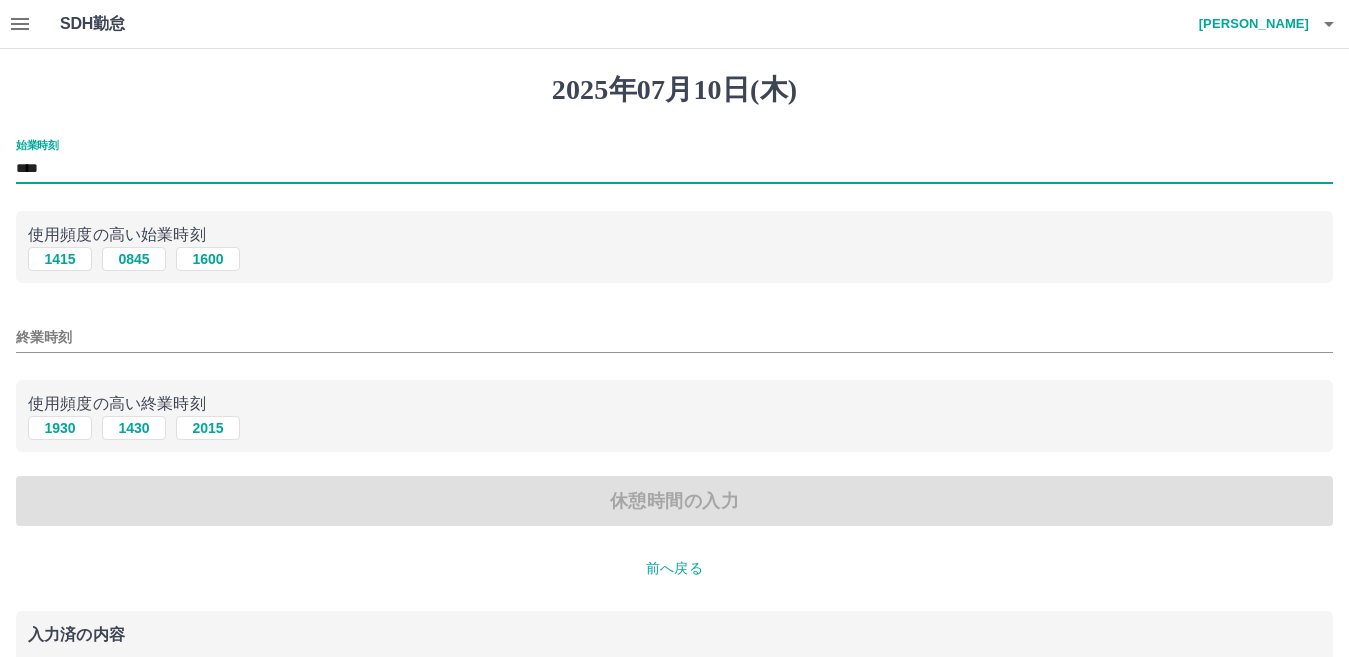 click on "終業時刻" at bounding box center [674, 337] 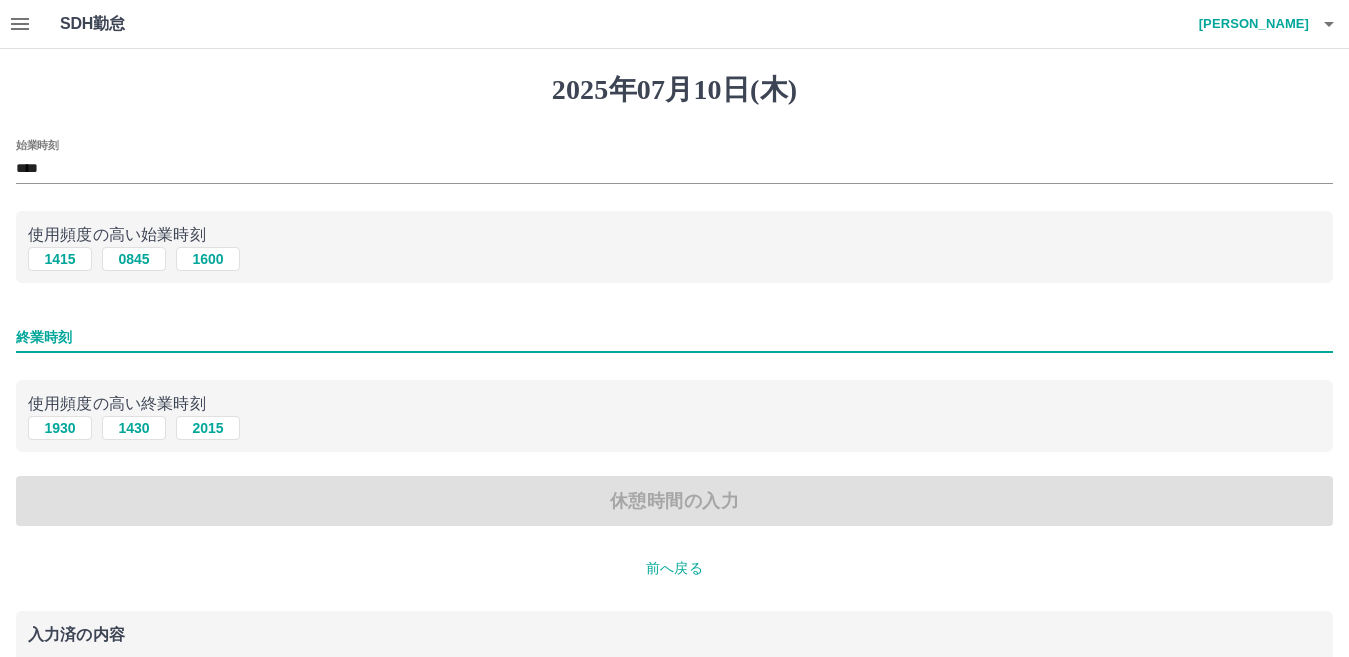 type on "****" 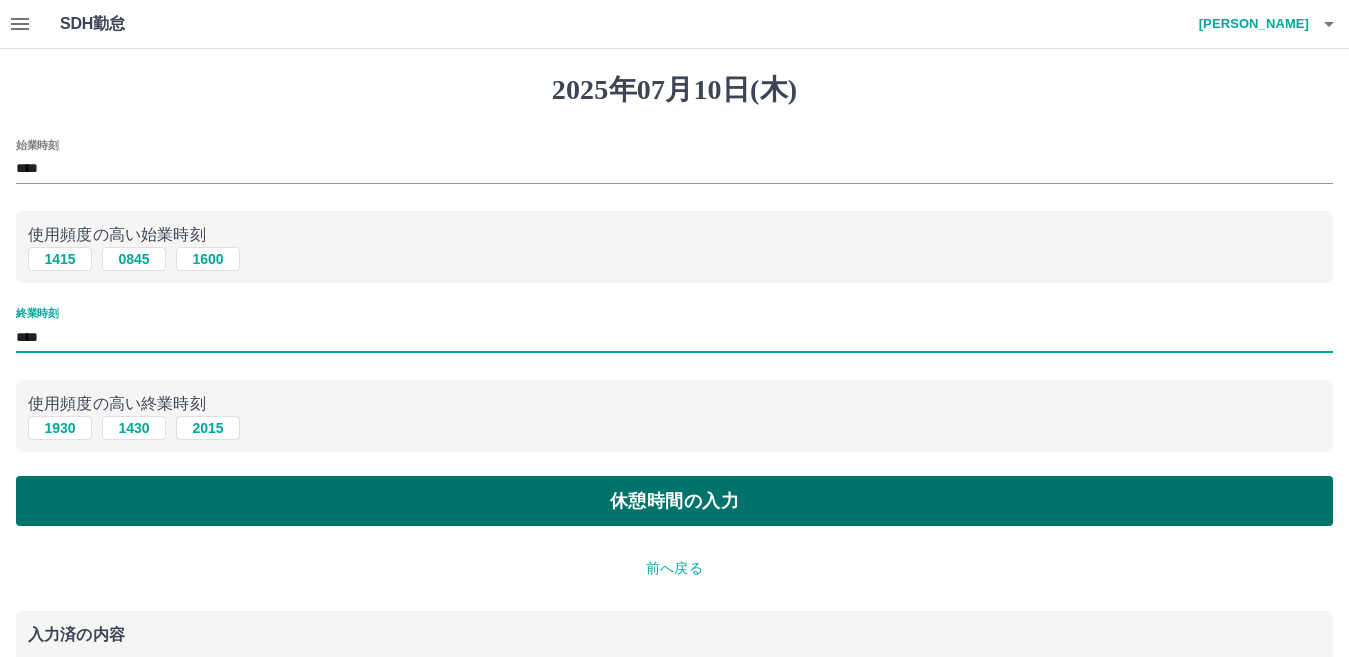 click on "休憩時間の入力" at bounding box center [674, 501] 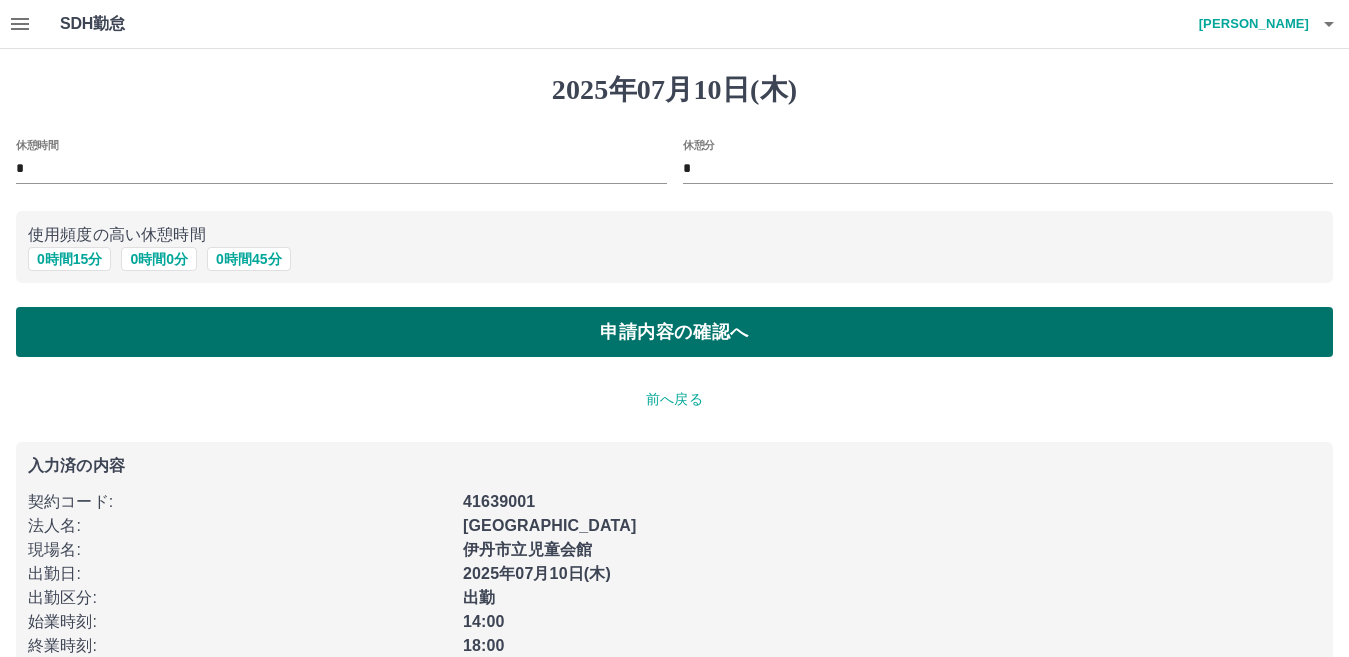 click on "申請内容の確認へ" at bounding box center (674, 332) 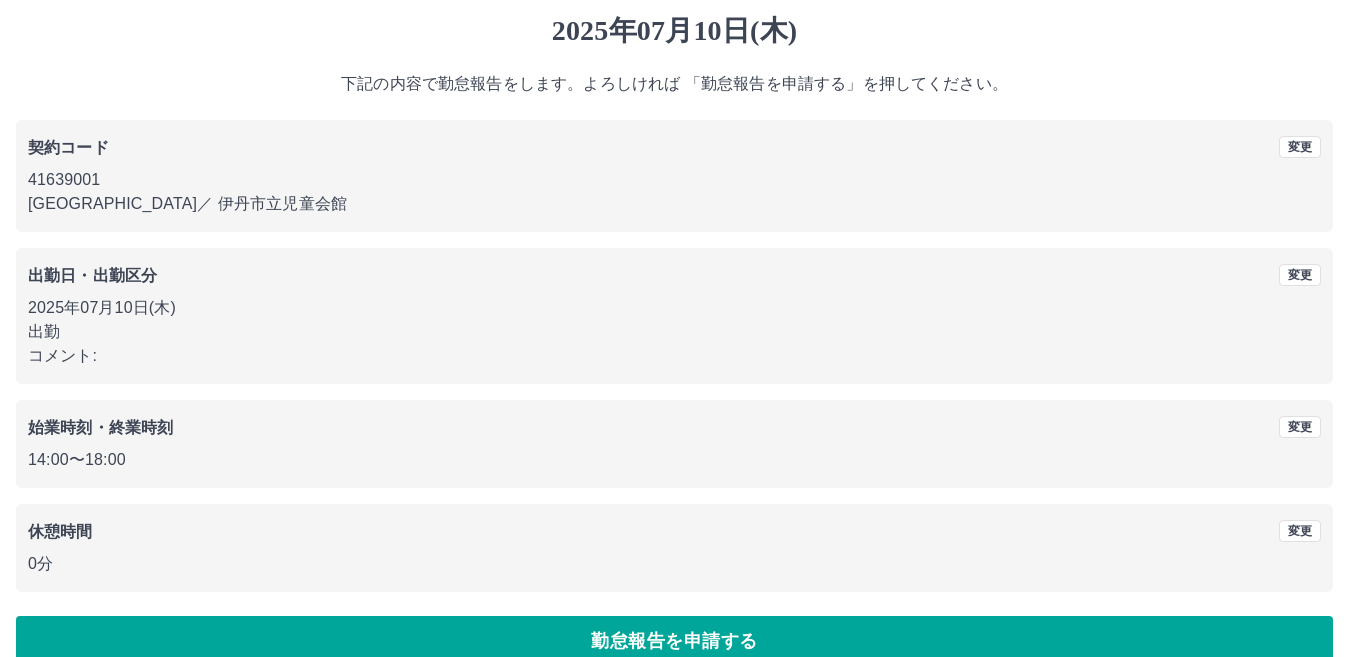 scroll, scrollTop: 91, scrollLeft: 0, axis: vertical 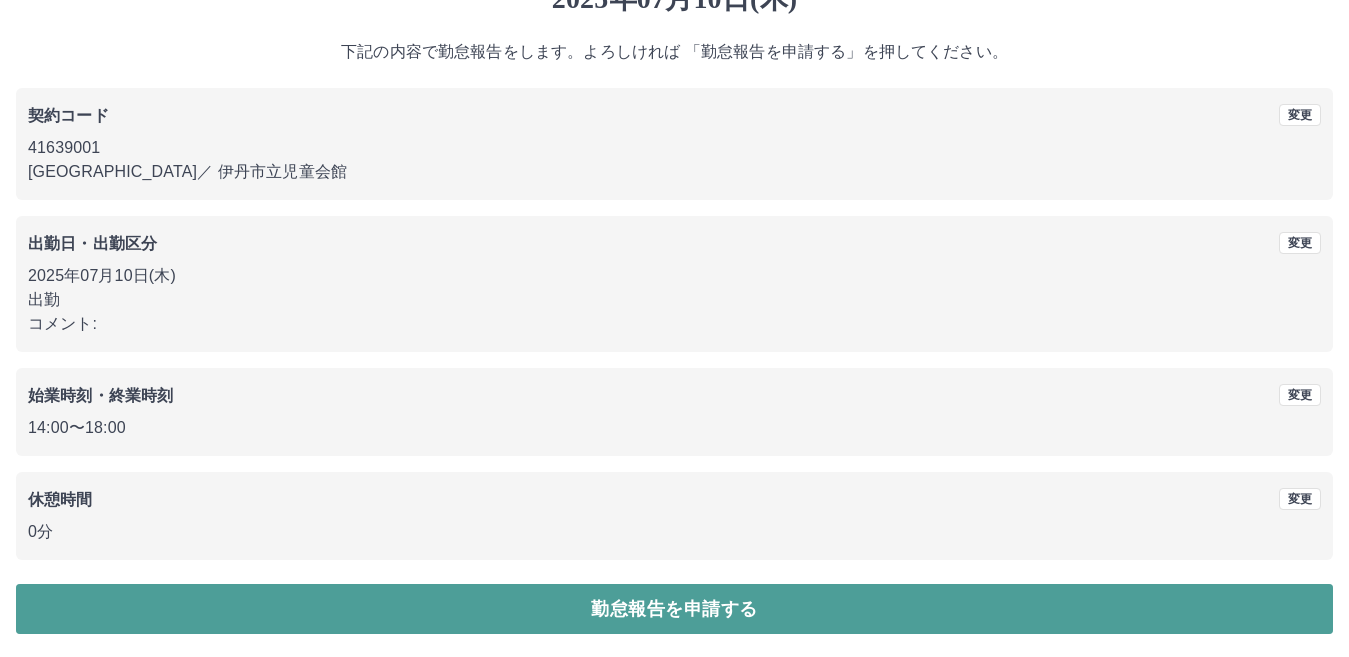 click on "勤怠報告を申請する" at bounding box center [674, 609] 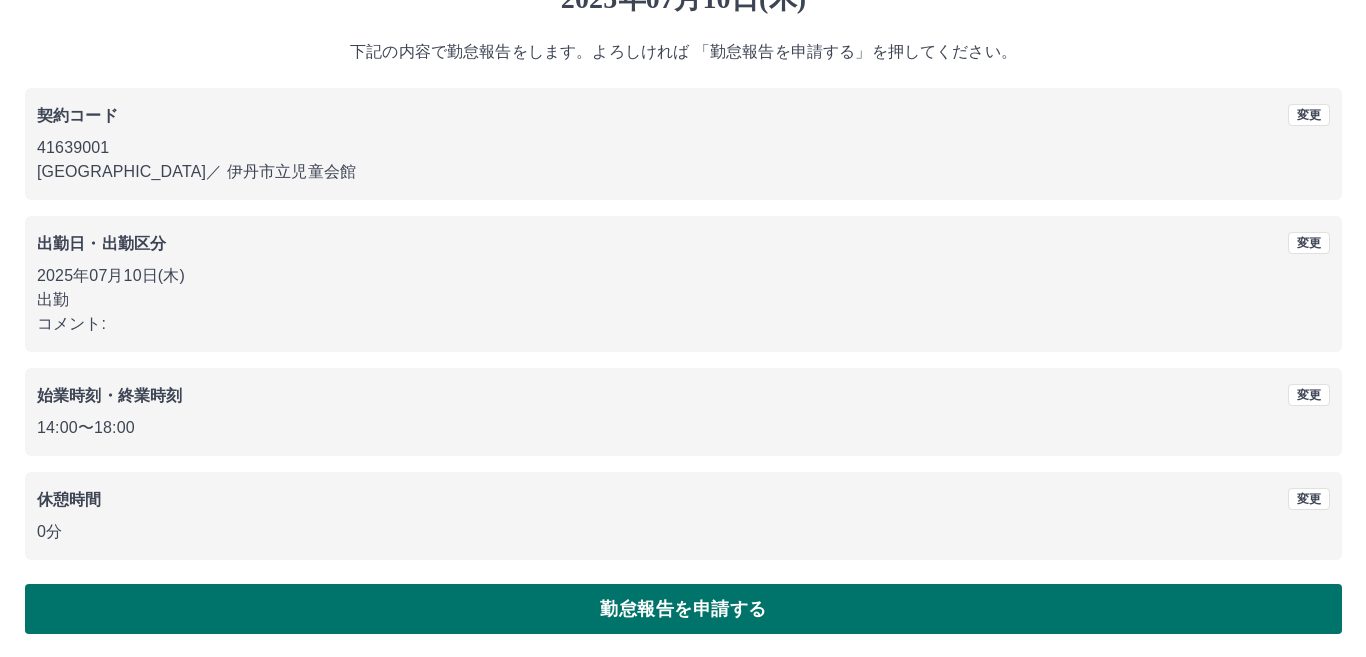 scroll, scrollTop: 0, scrollLeft: 0, axis: both 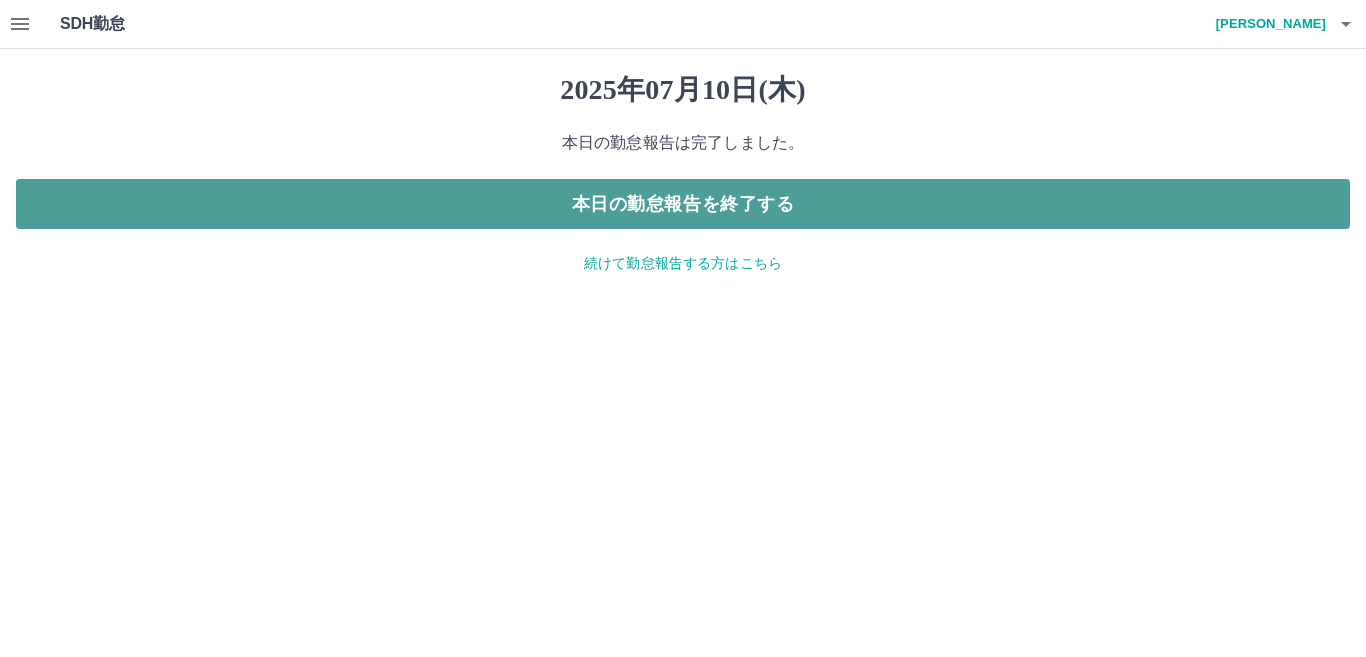 click on "本日の勤怠報告を終了する" at bounding box center (683, 204) 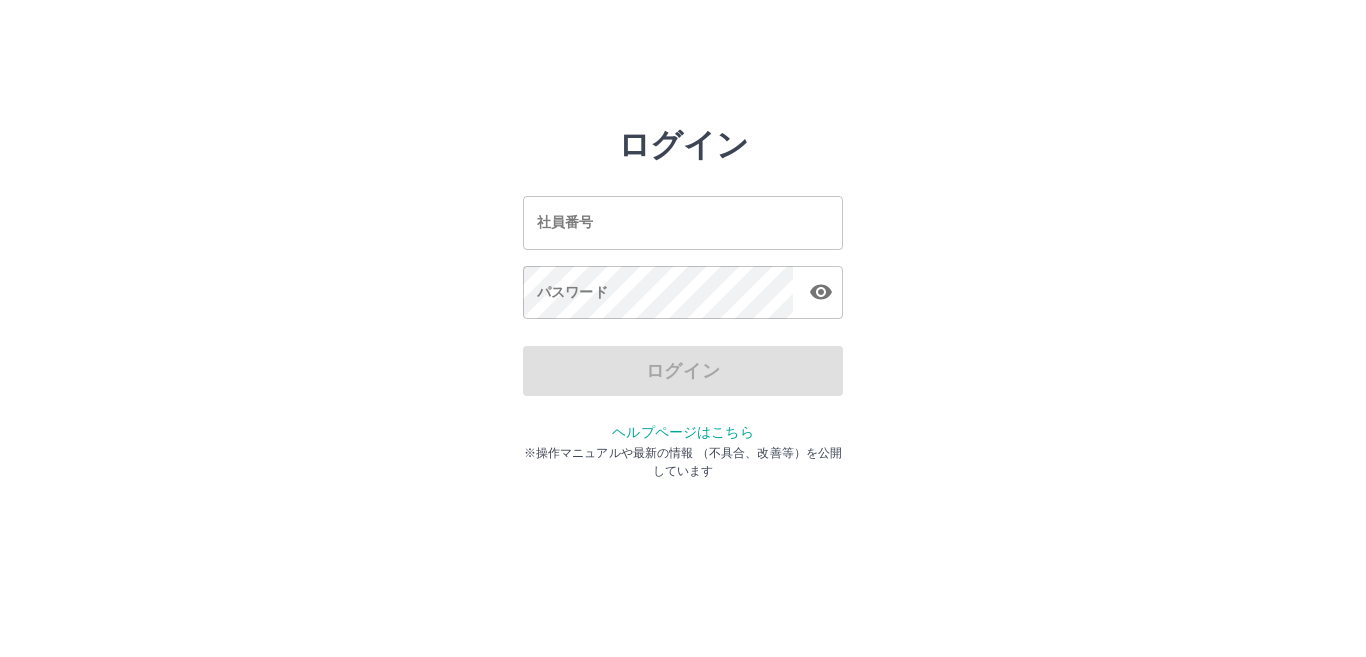 scroll, scrollTop: 0, scrollLeft: 0, axis: both 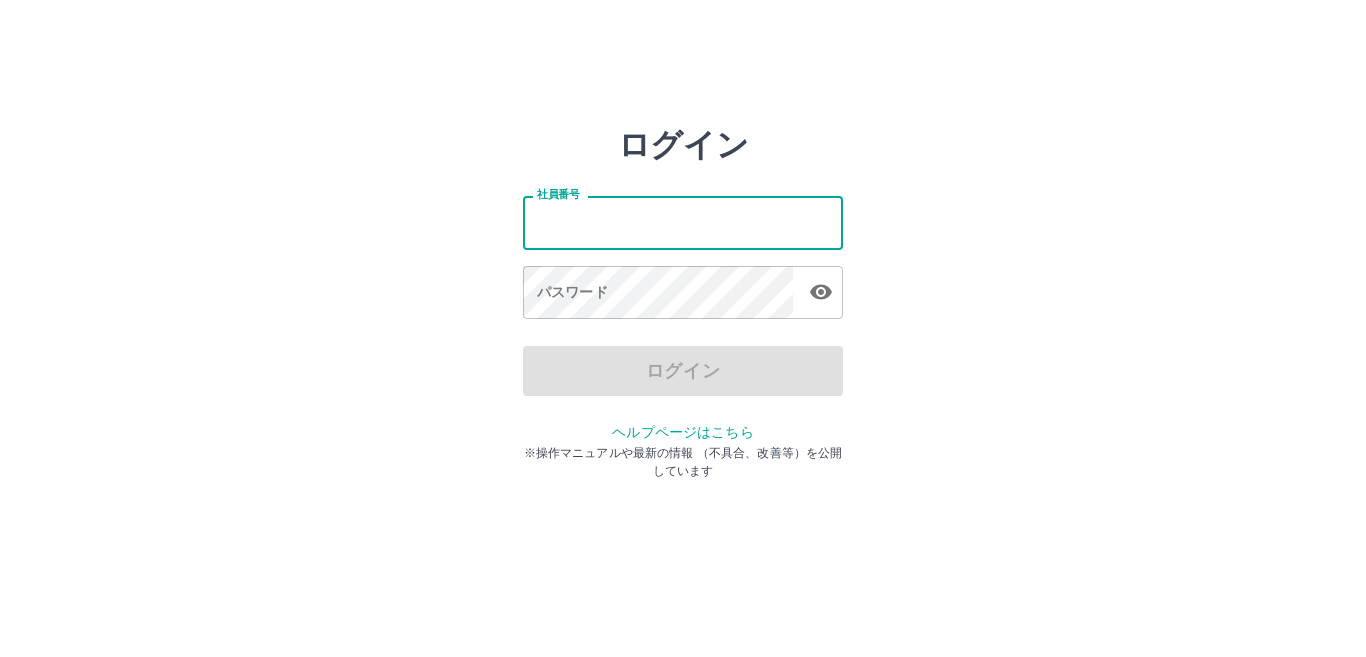 type on "*******" 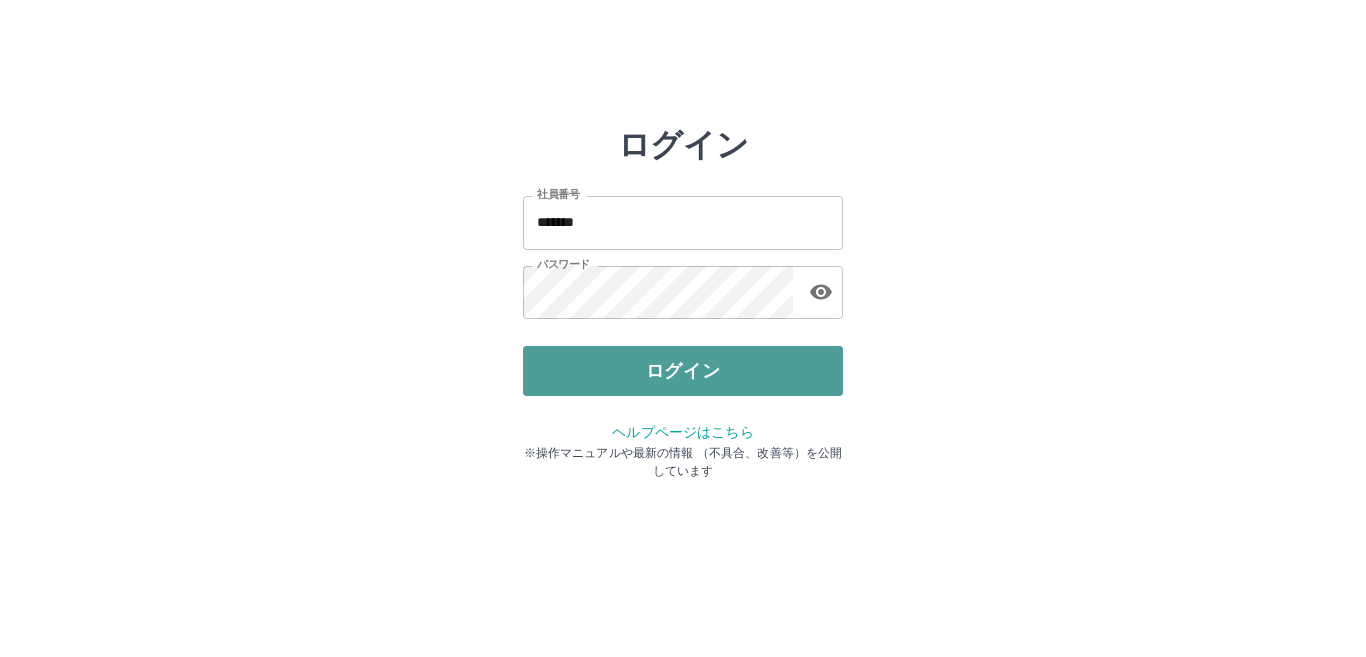click on "ログイン" at bounding box center (683, 371) 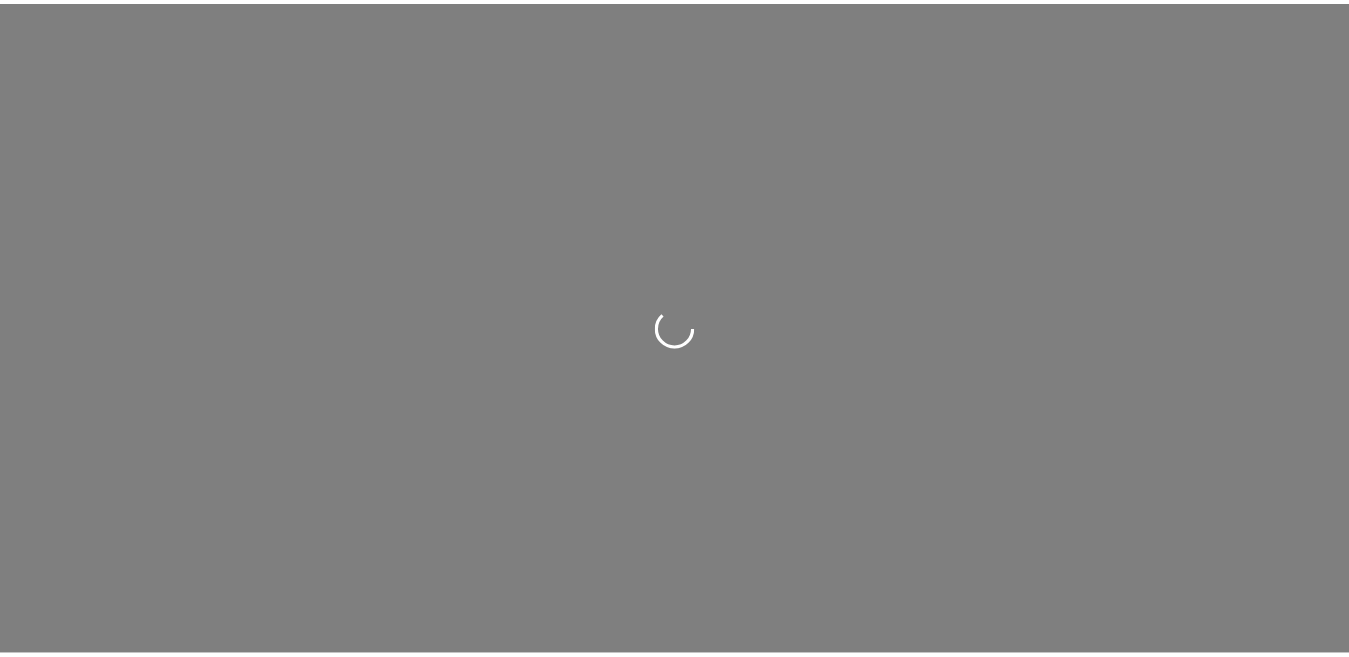 scroll, scrollTop: 0, scrollLeft: 0, axis: both 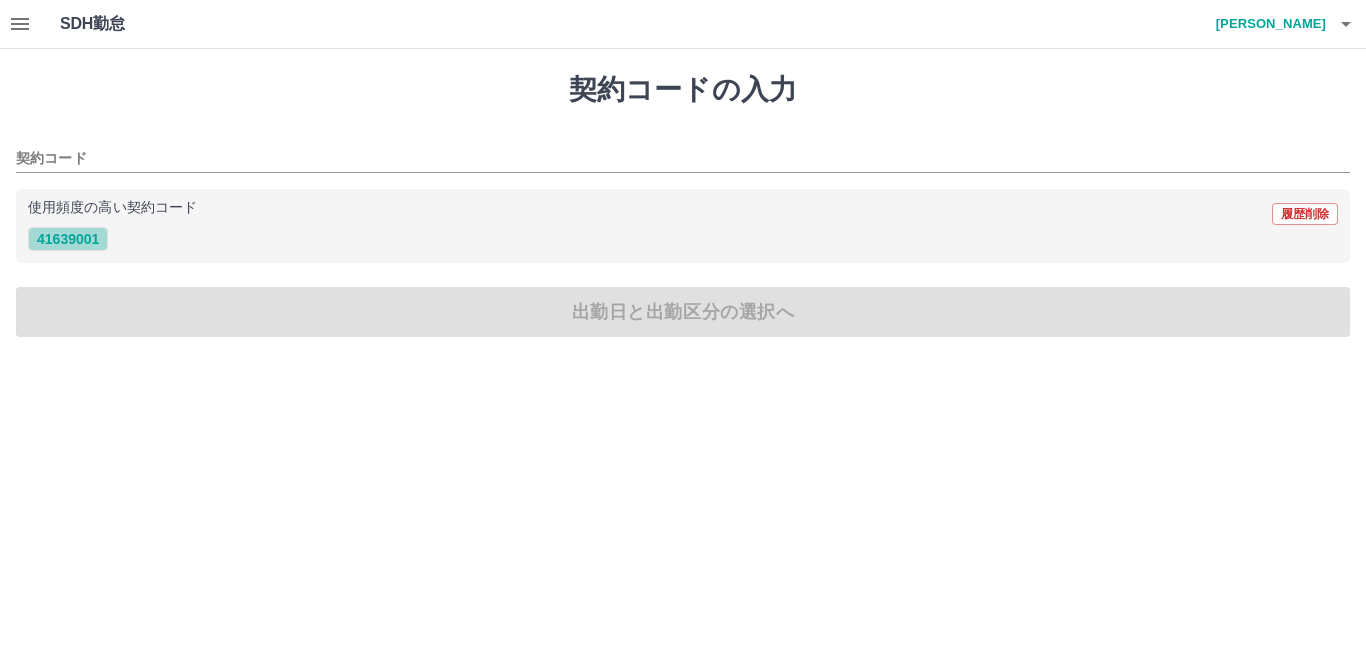 click on "41639001" at bounding box center (68, 239) 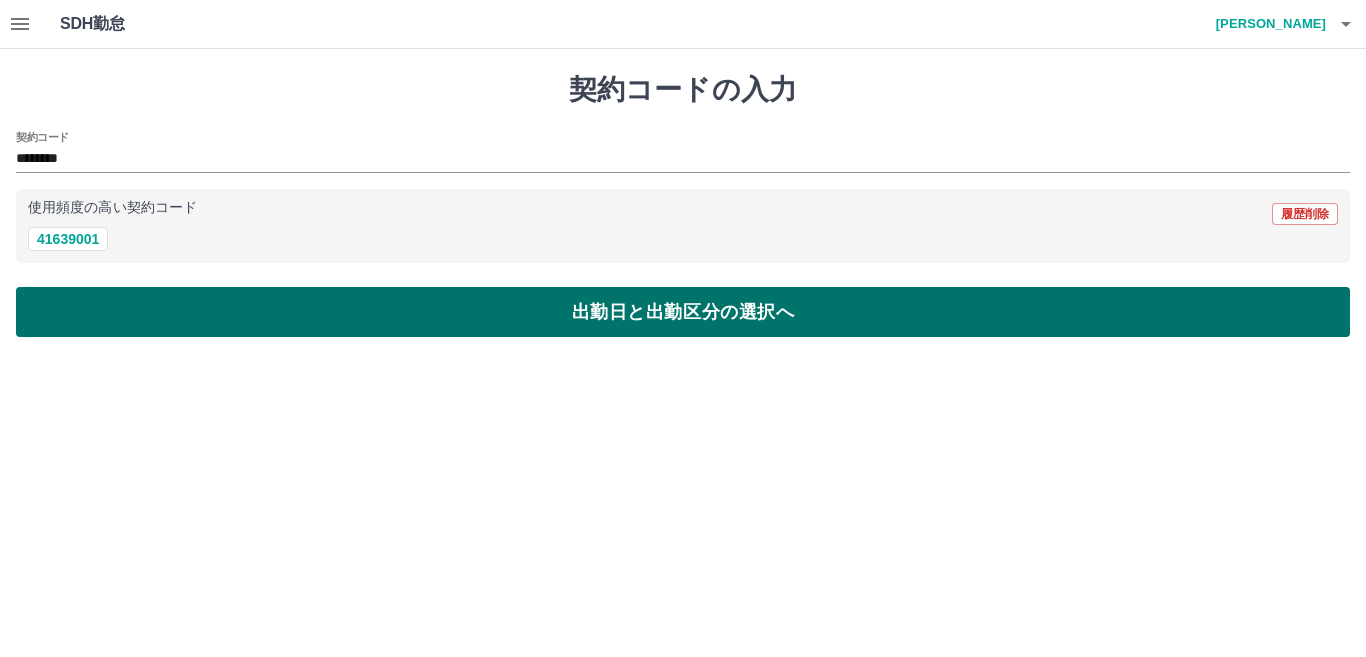 click on "出勤日と出勤区分の選択へ" at bounding box center [683, 312] 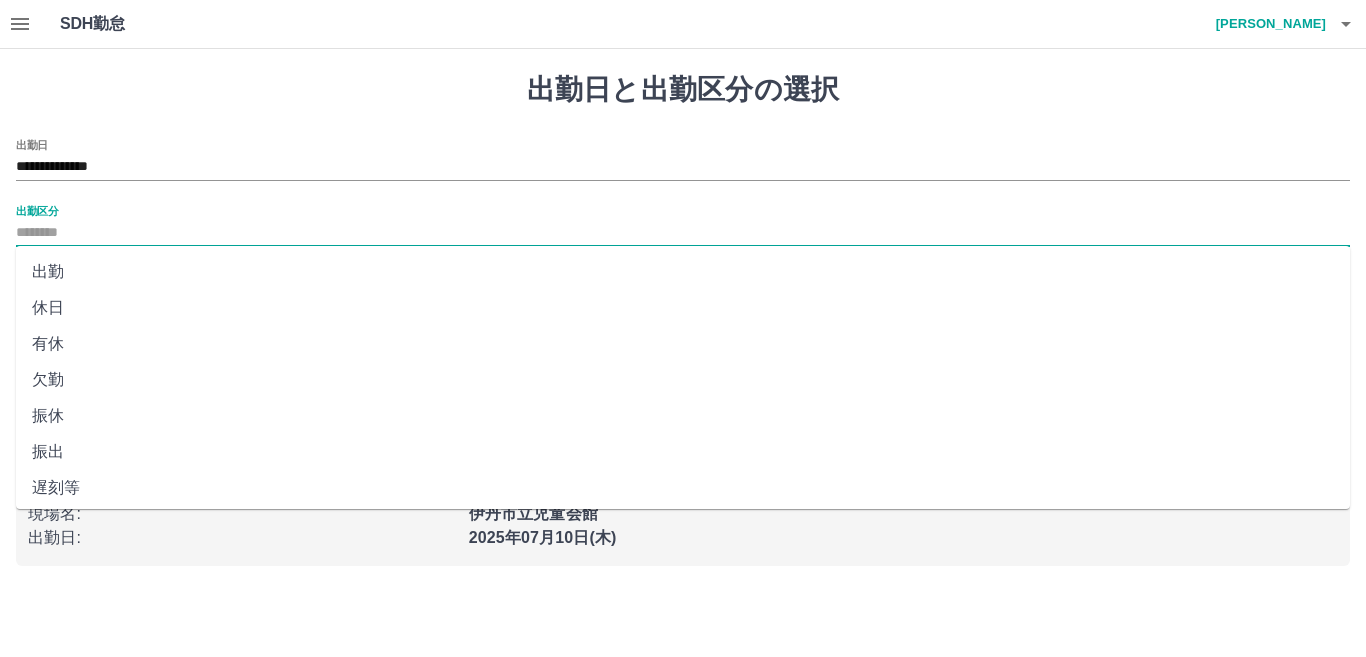 click on "出勤区分" at bounding box center [683, 233] 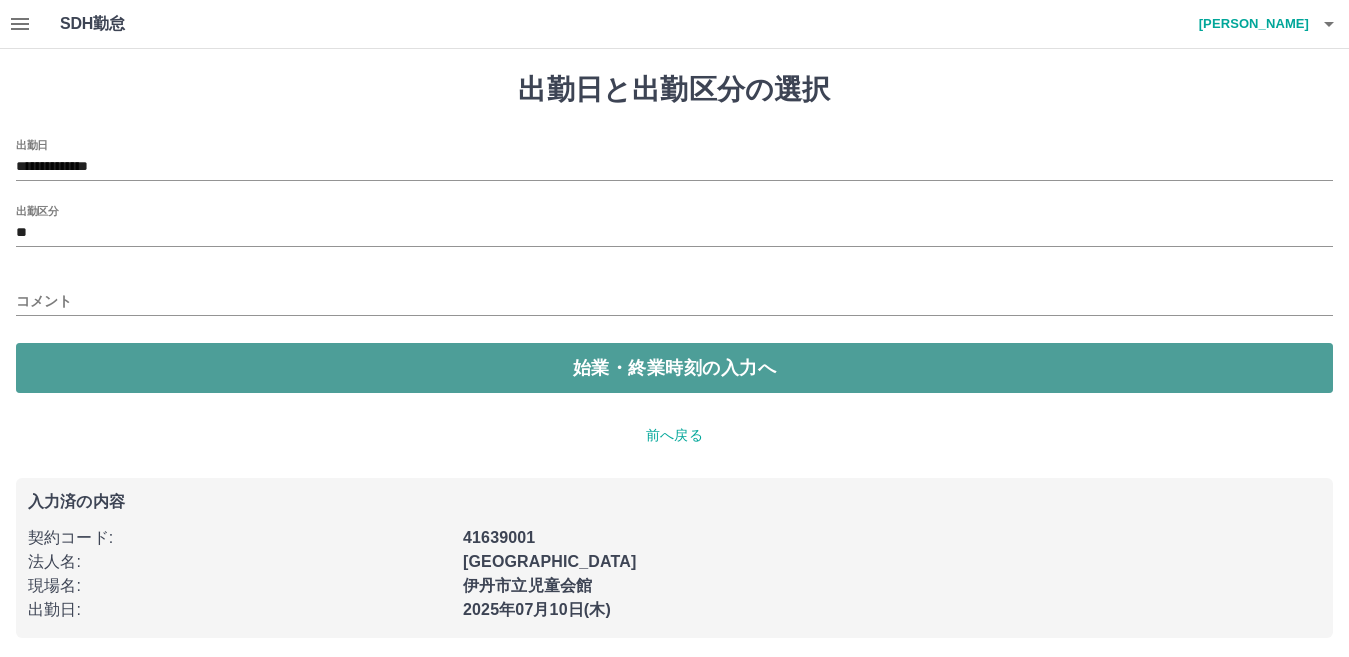 click on "始業・終業時刻の入力へ" at bounding box center [674, 368] 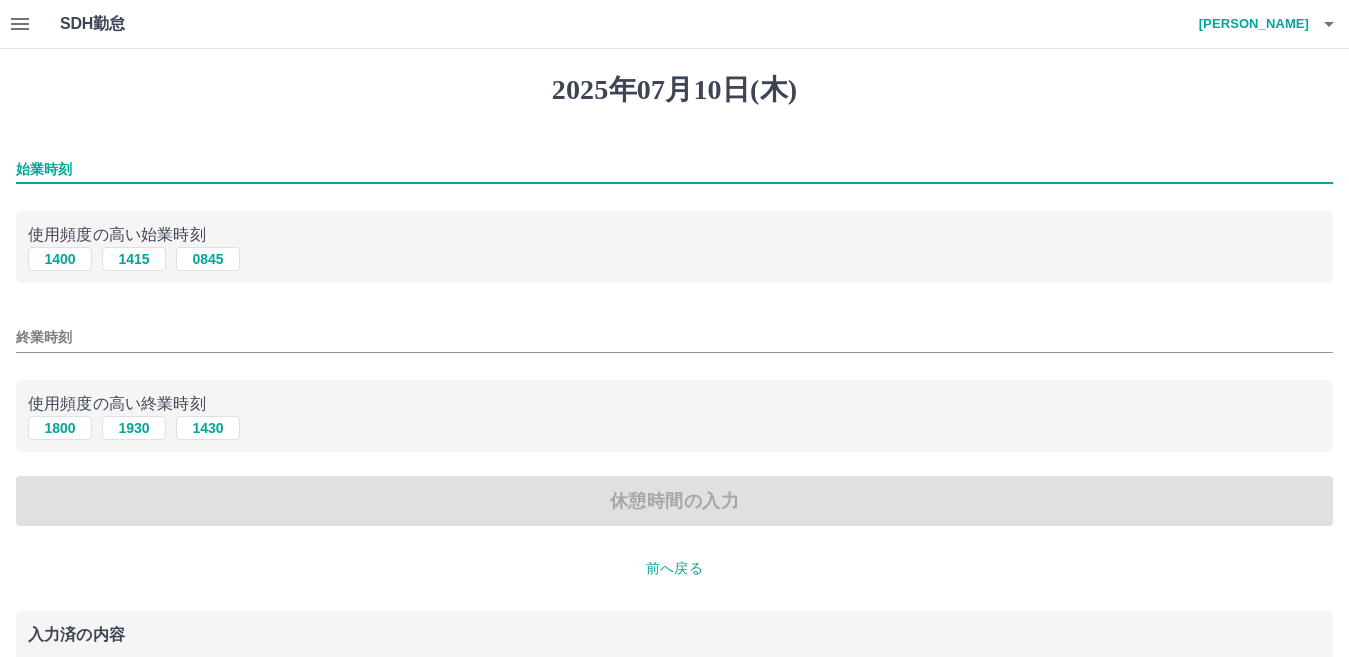 click on "始業時刻" at bounding box center [674, 169] 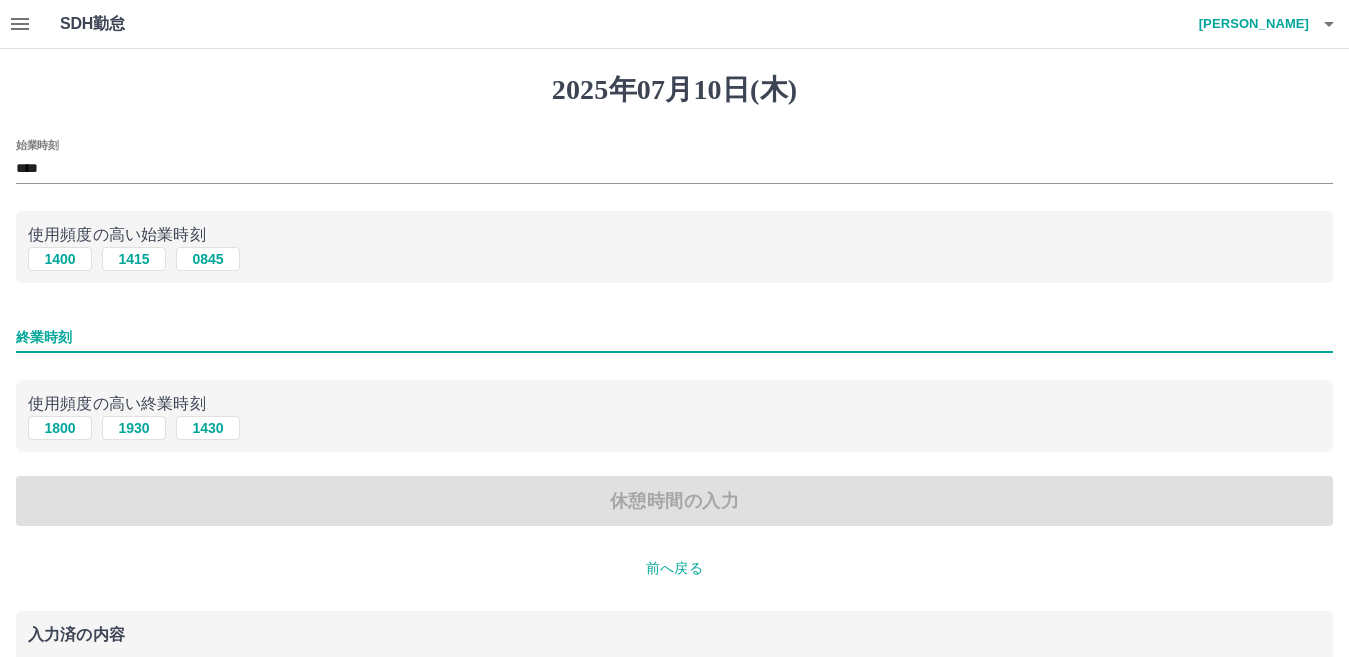 click on "終業時刻" at bounding box center (674, 337) 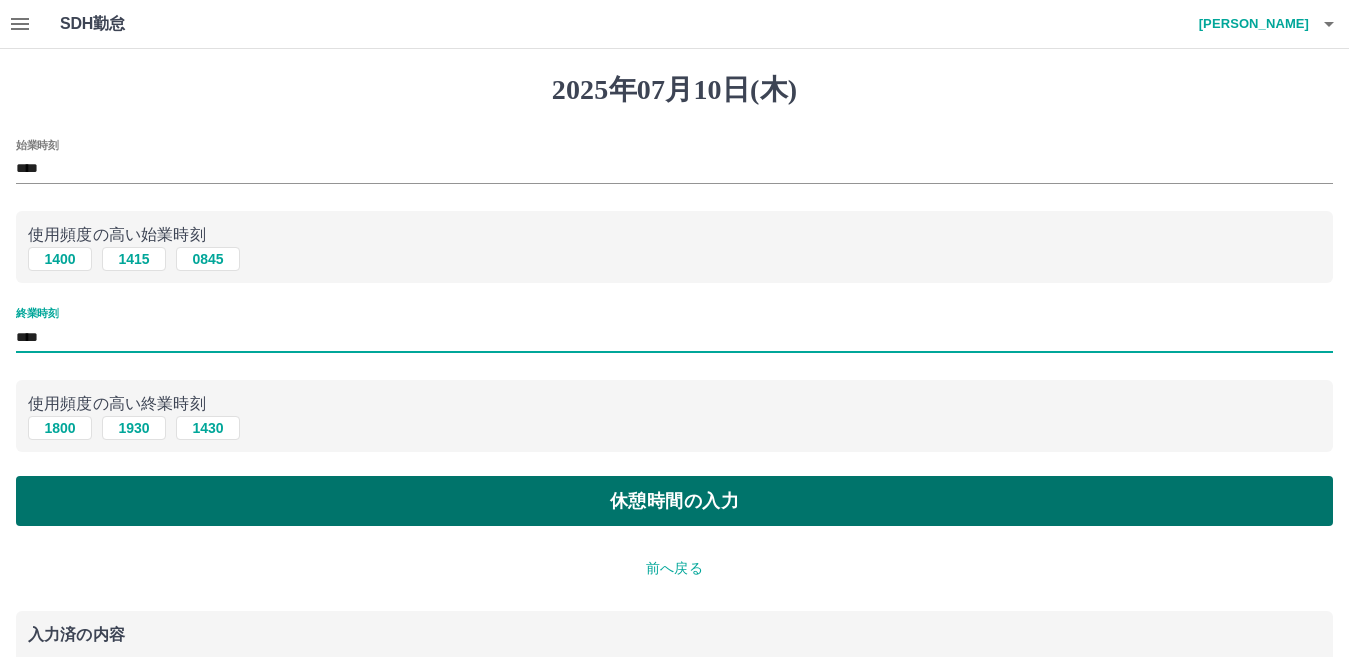 click on "休憩時間の入力" at bounding box center (674, 501) 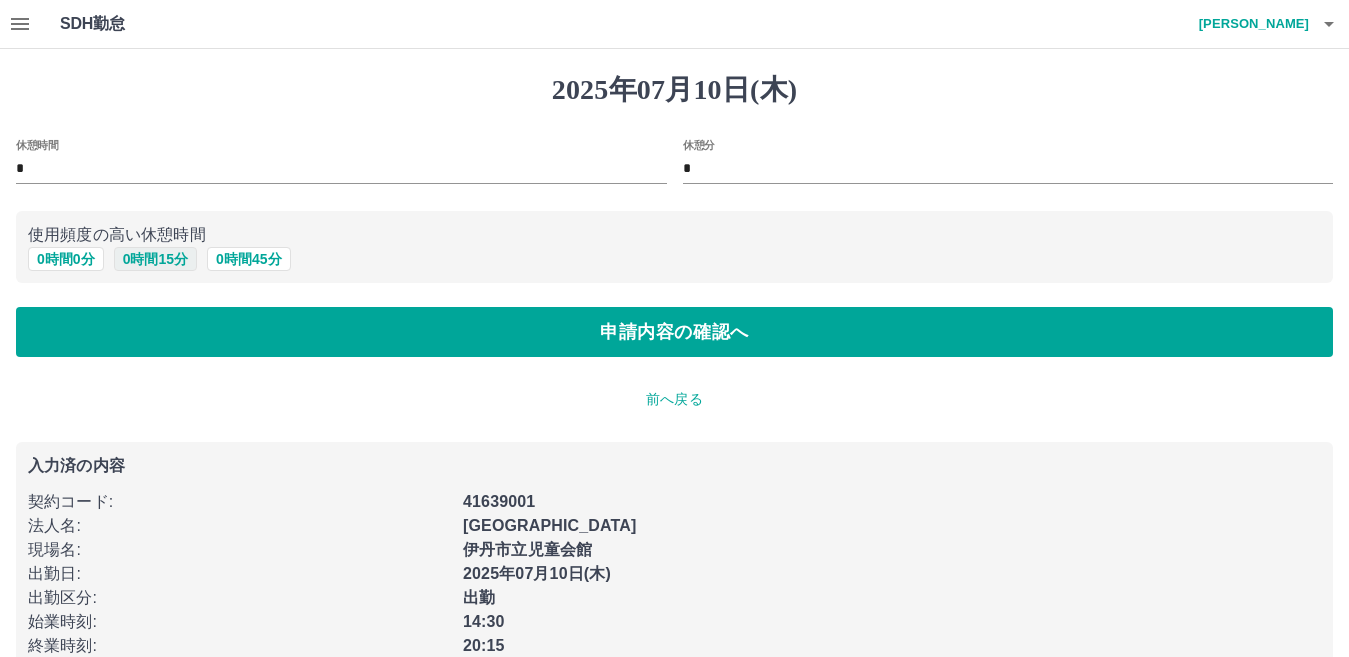 click on "0 時間 15 分" at bounding box center [155, 259] 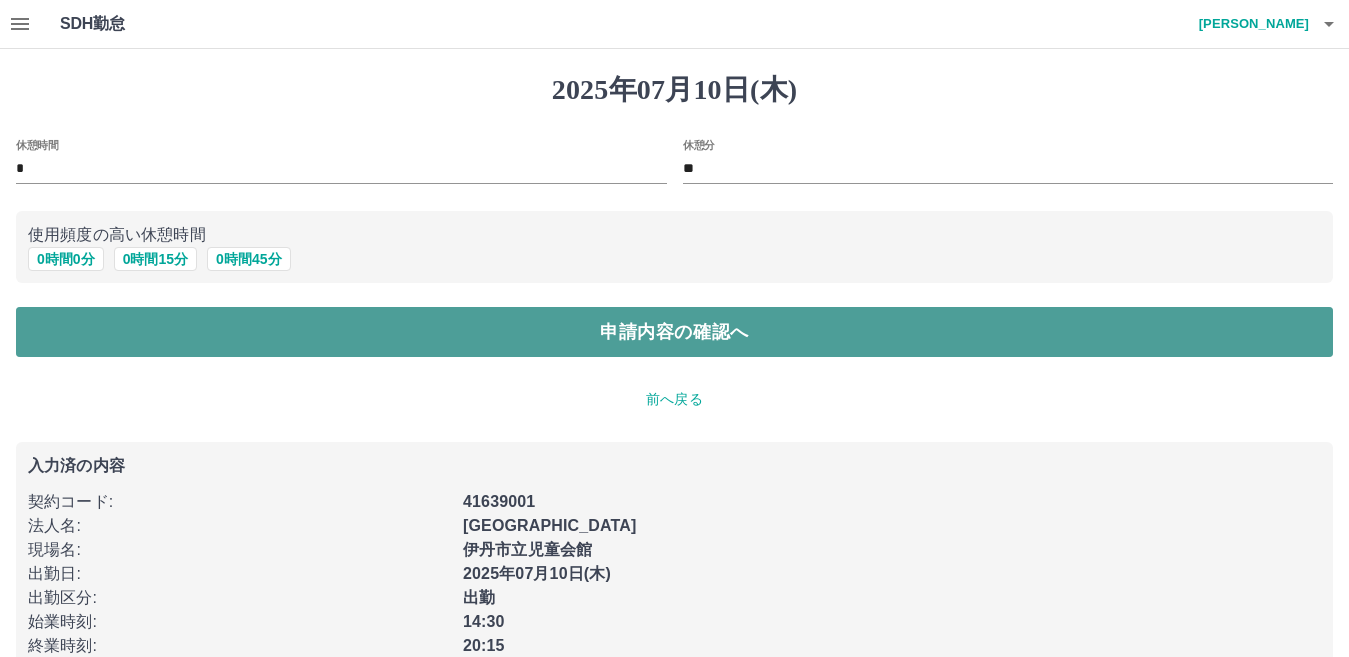 click on "申請内容の確認へ" at bounding box center (674, 332) 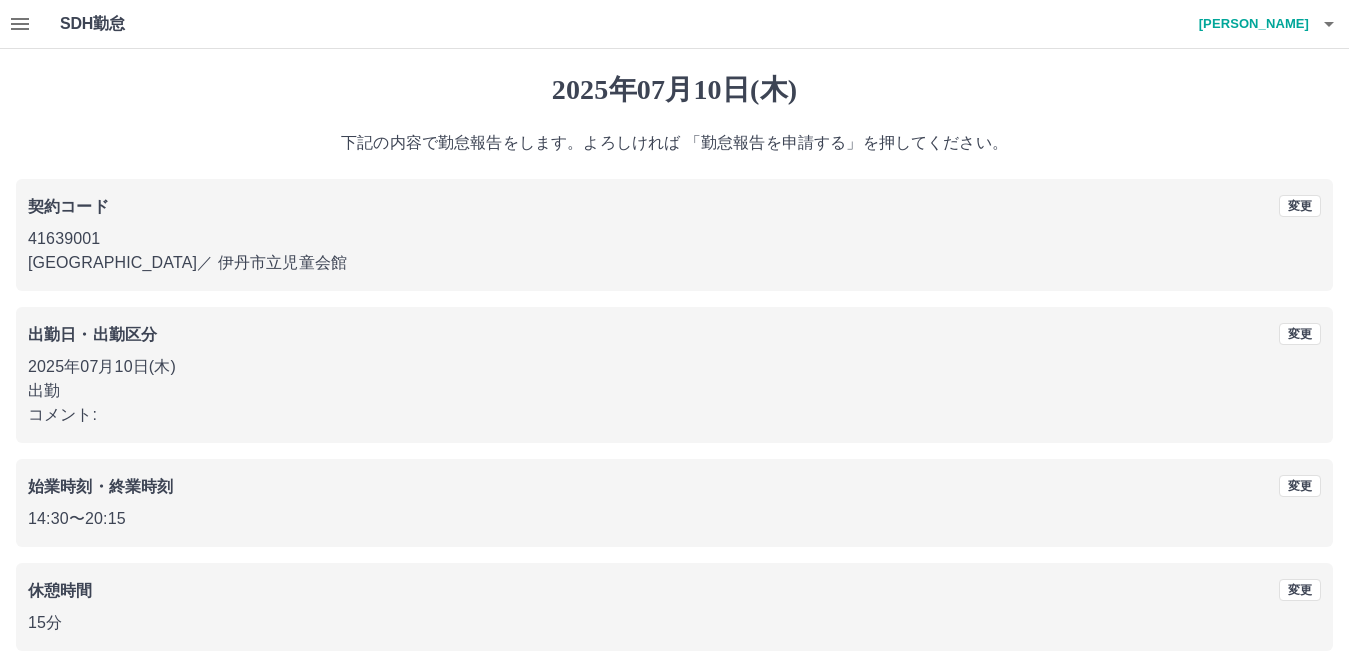 scroll, scrollTop: 91, scrollLeft: 0, axis: vertical 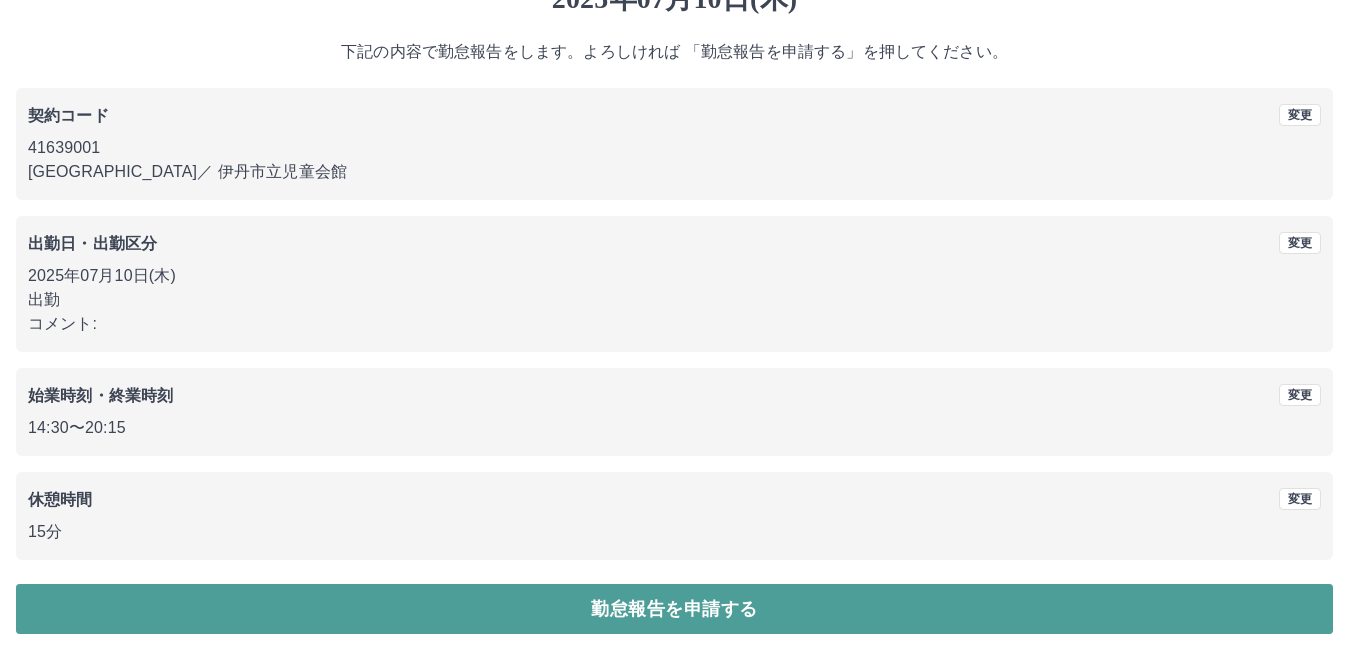 click on "勤怠報告を申請する" at bounding box center [674, 609] 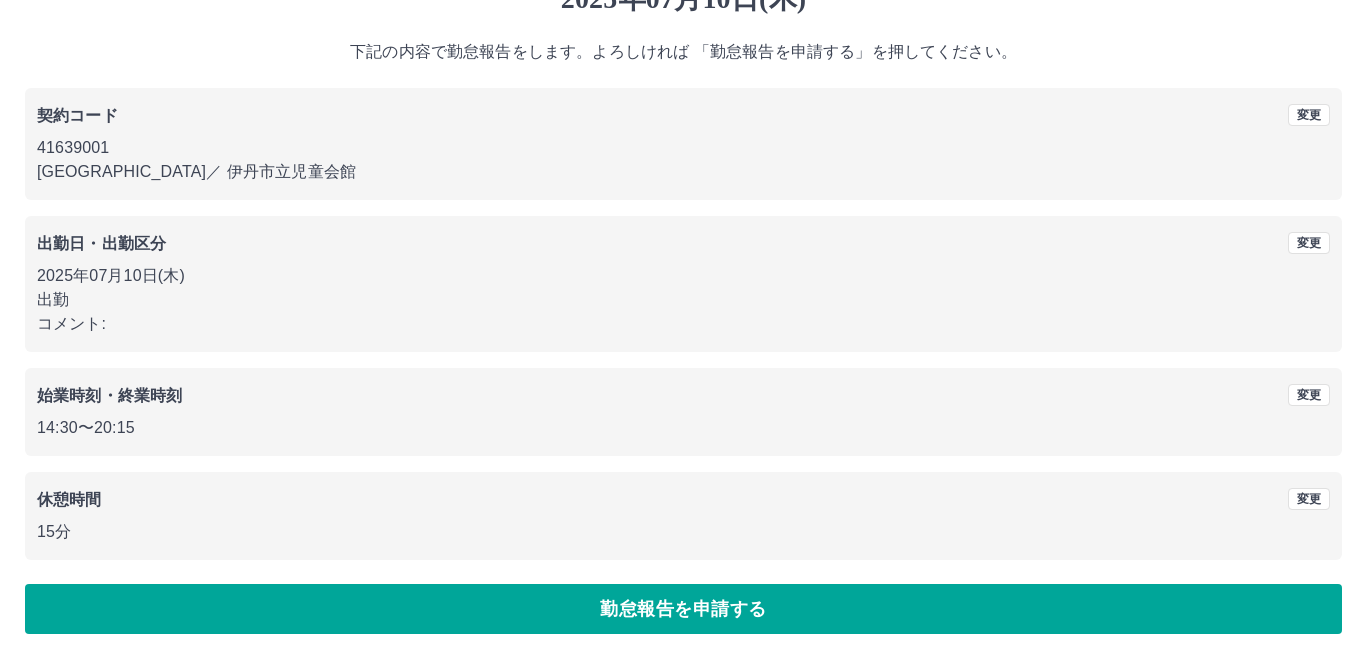 scroll, scrollTop: 0, scrollLeft: 0, axis: both 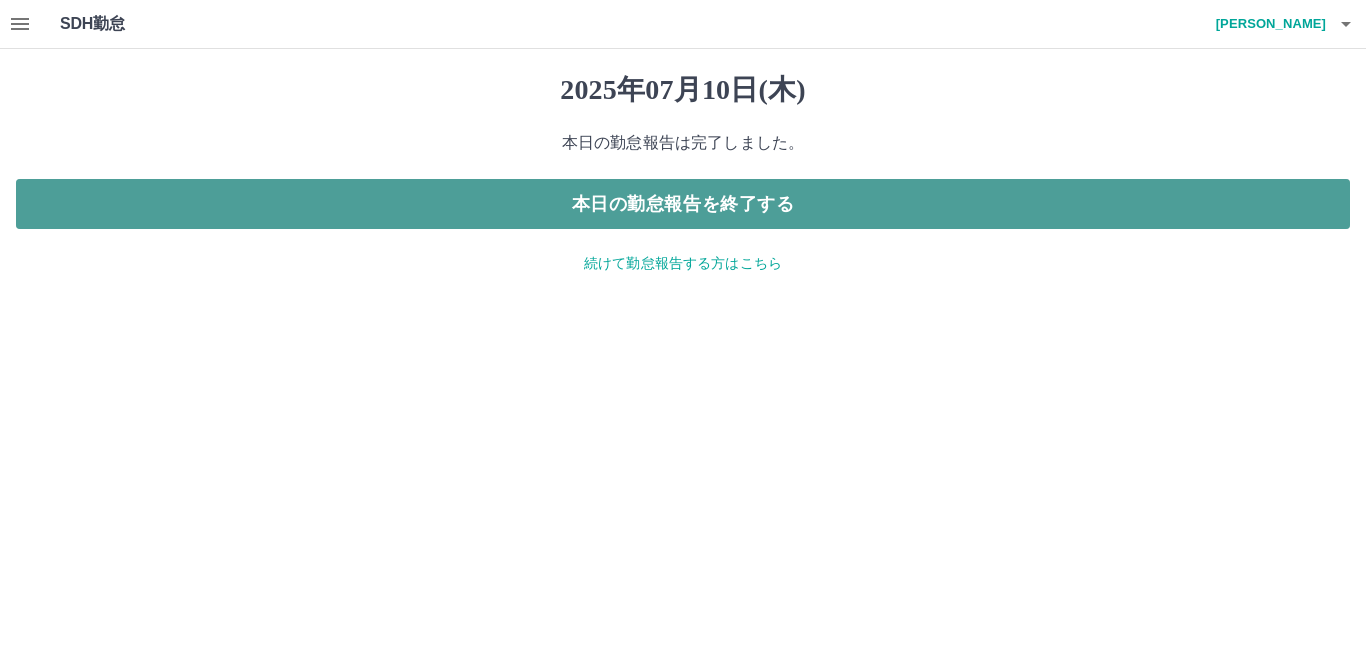 click on "本日の勤怠報告を終了する" at bounding box center [683, 204] 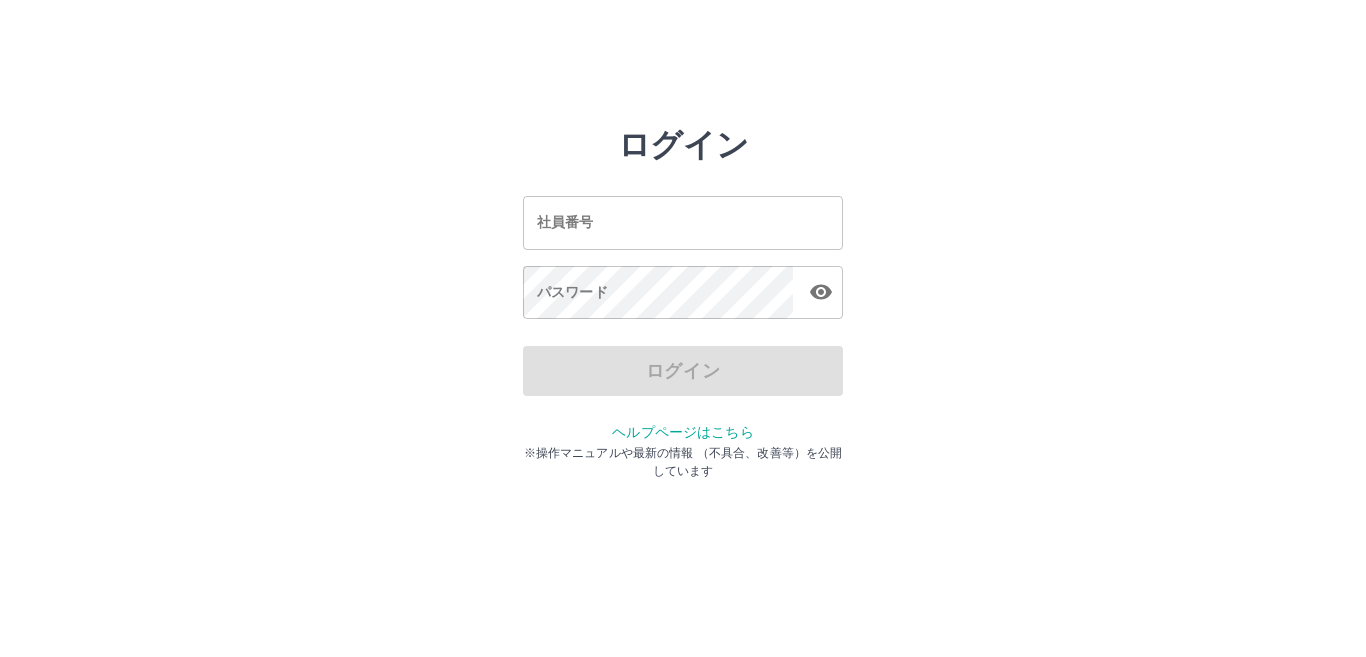 scroll, scrollTop: 0, scrollLeft: 0, axis: both 